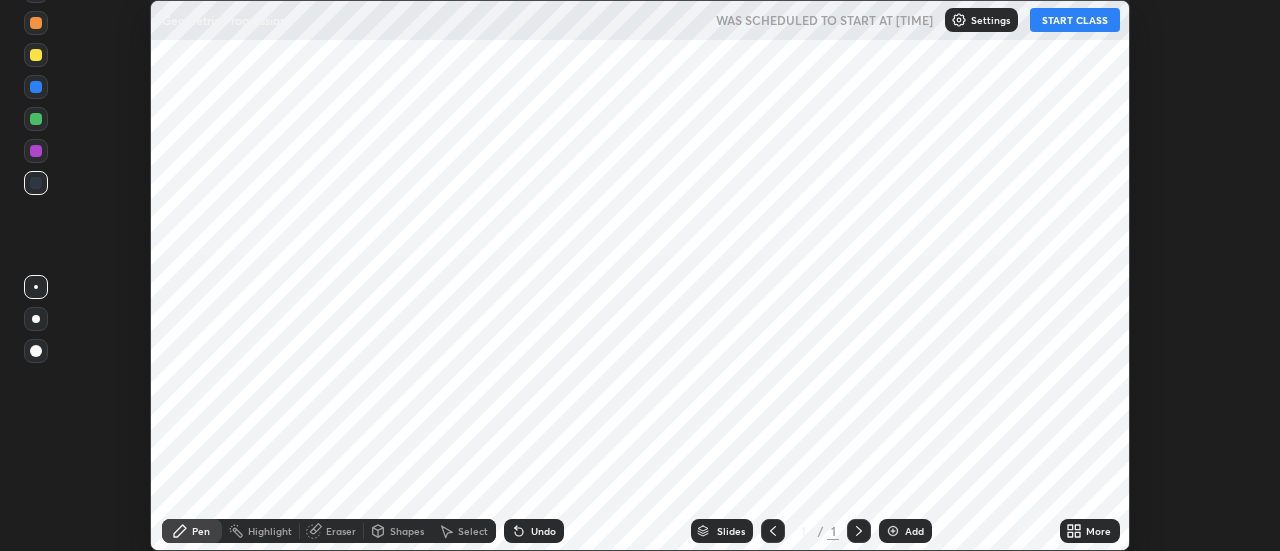 scroll, scrollTop: 0, scrollLeft: 0, axis: both 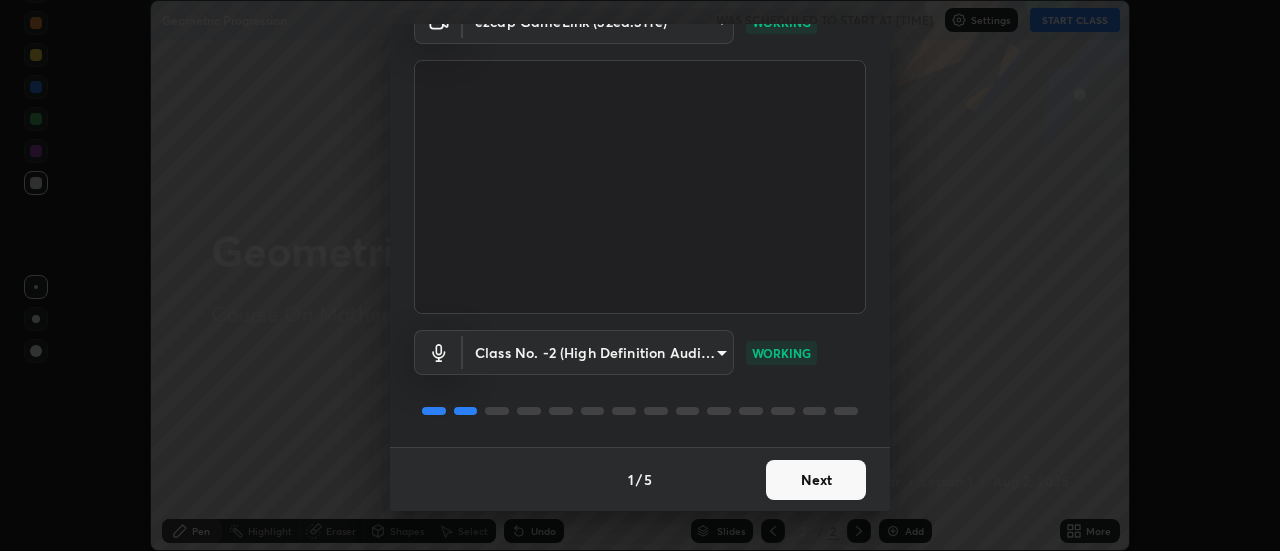 click on "Next" at bounding box center [816, 480] 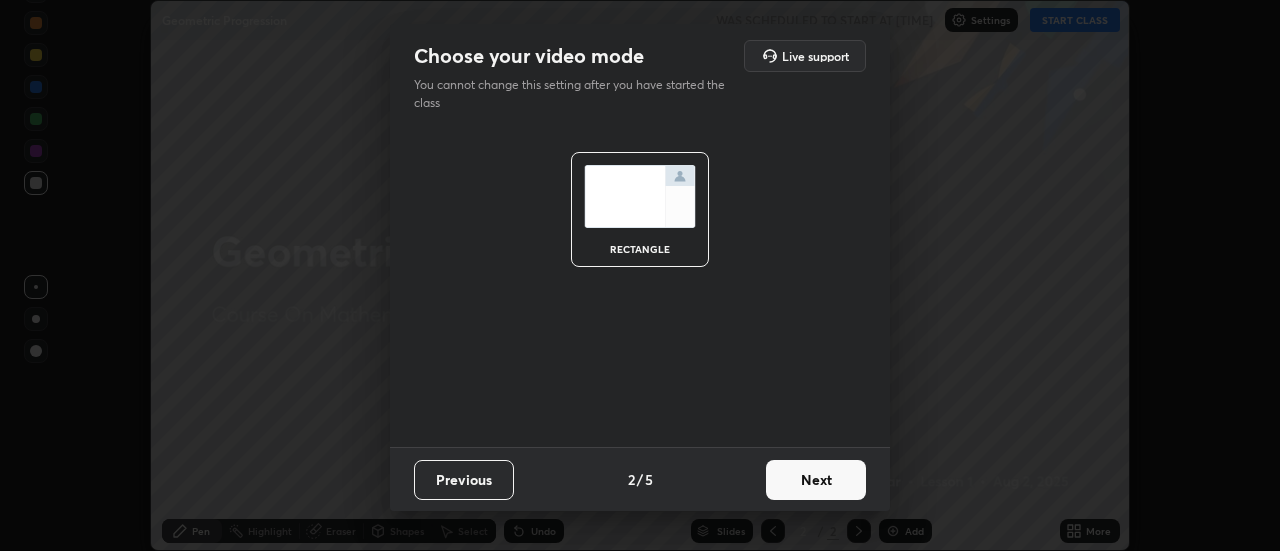 click on "Next" at bounding box center (816, 480) 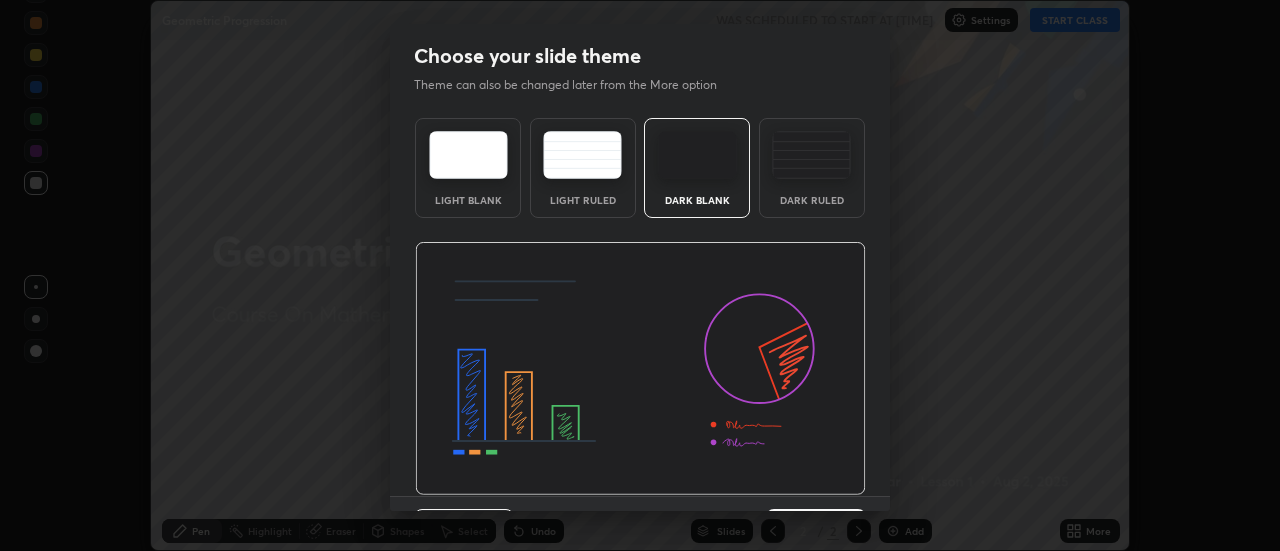 click at bounding box center (640, 369) 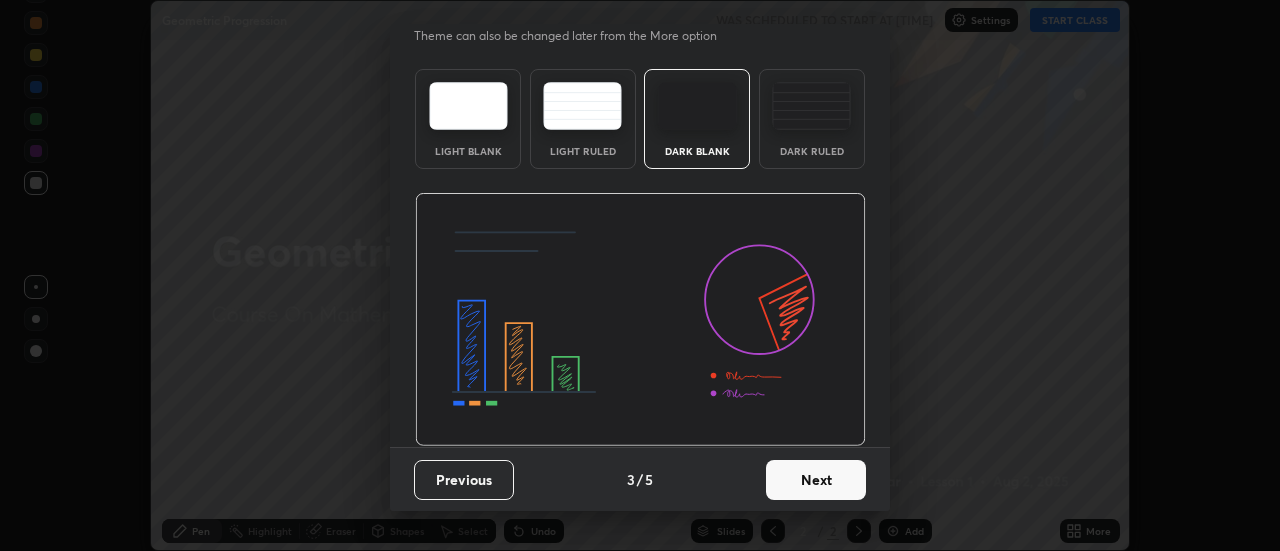 click on "Next" at bounding box center [816, 480] 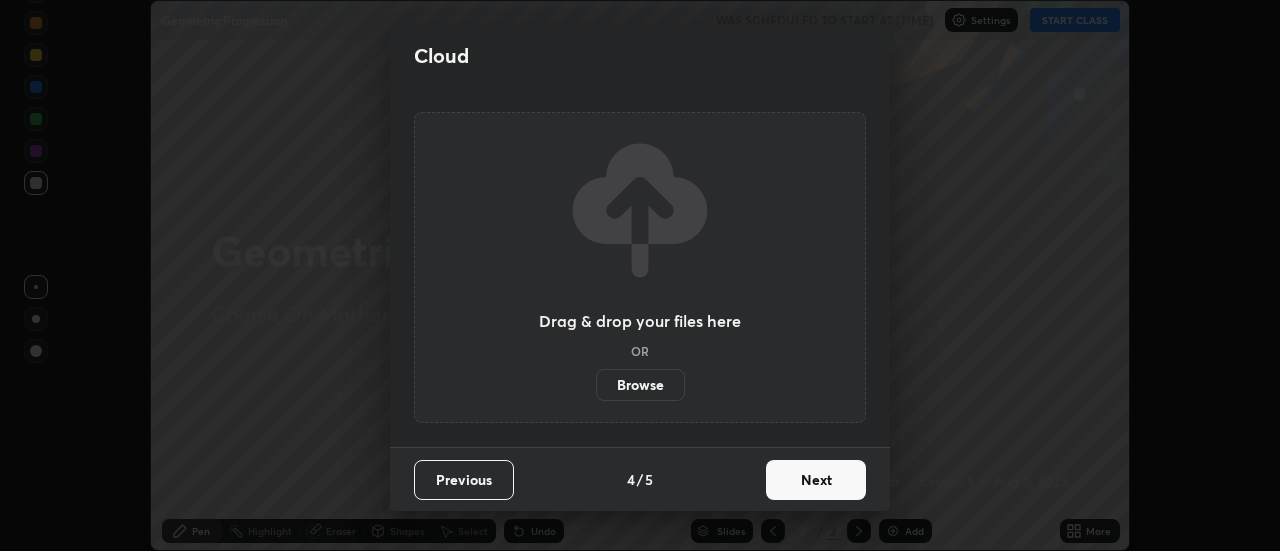 scroll, scrollTop: 0, scrollLeft: 0, axis: both 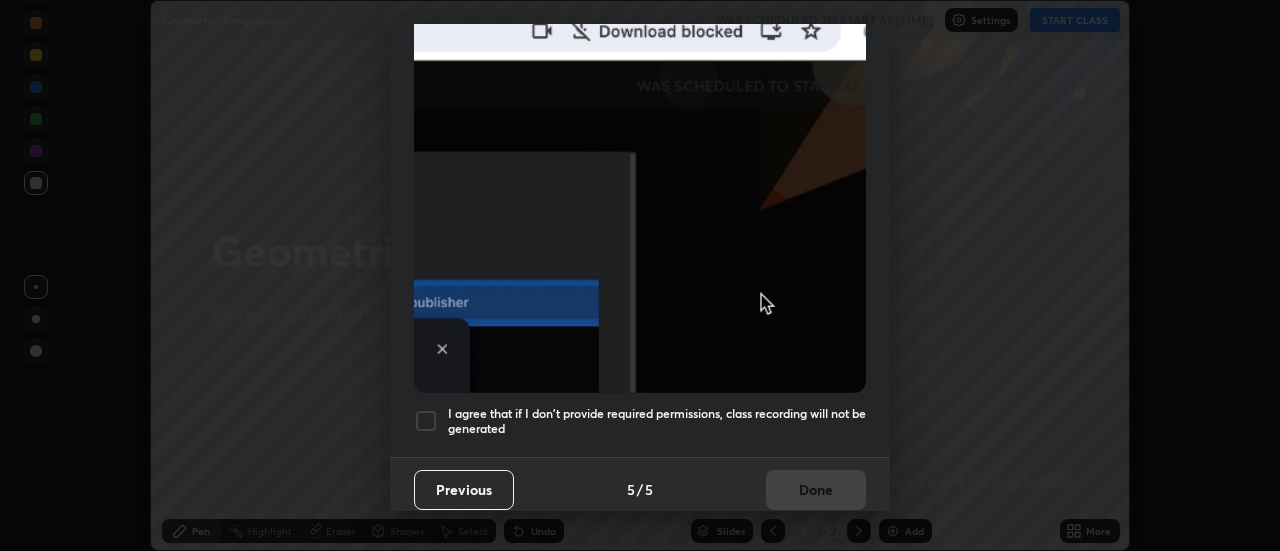 click at bounding box center (426, 421) 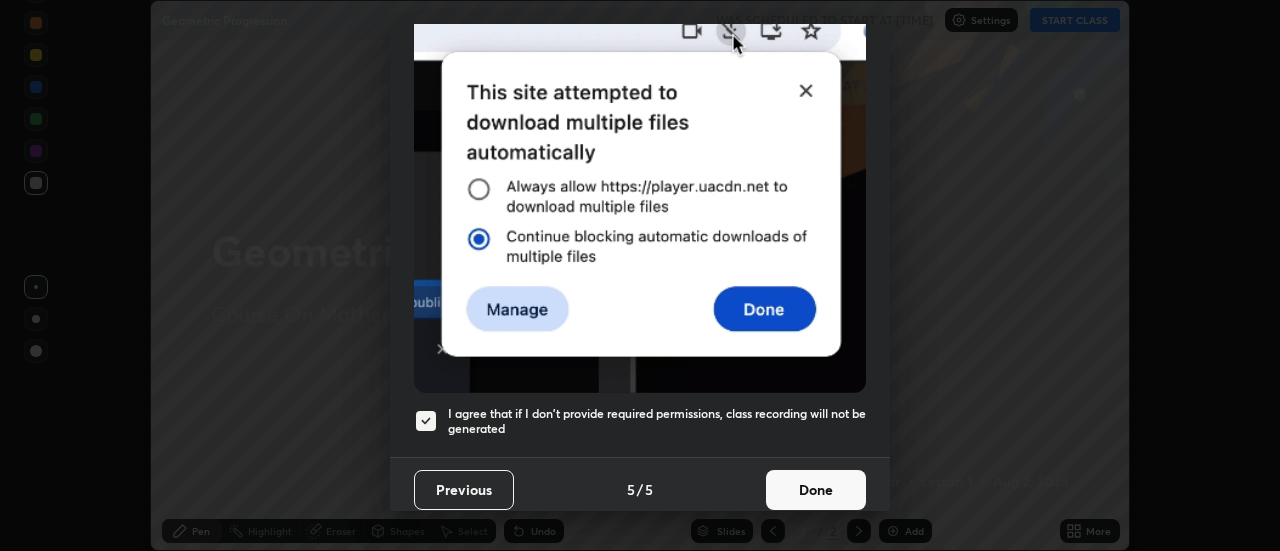 click on "Done" at bounding box center [816, 490] 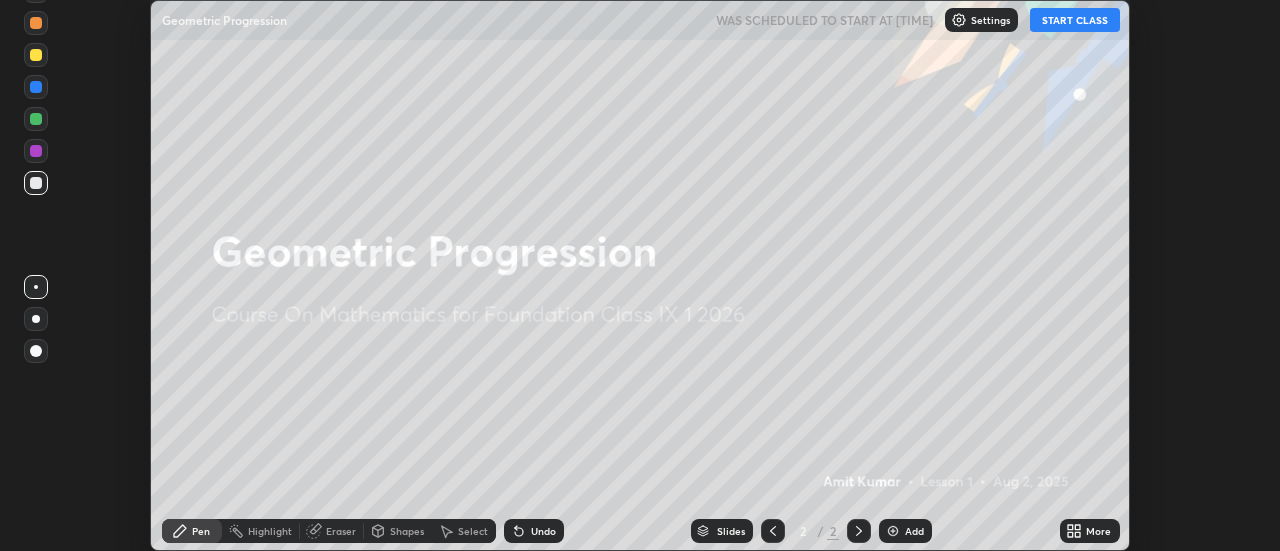 click on "START CLASS" at bounding box center [1075, 20] 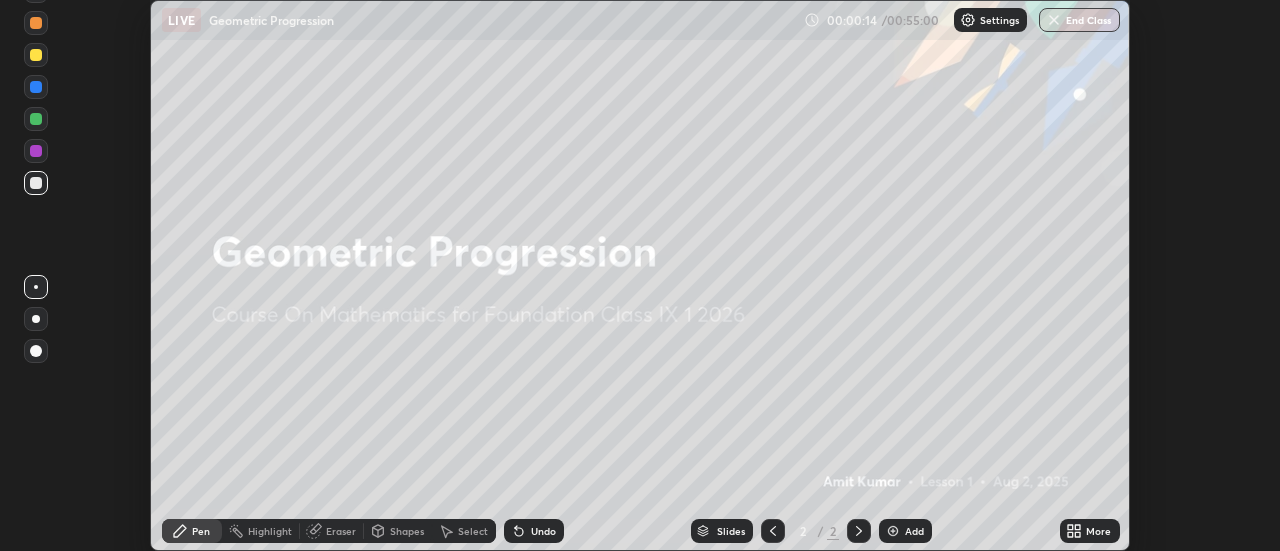 click on "Add" at bounding box center (905, 531) 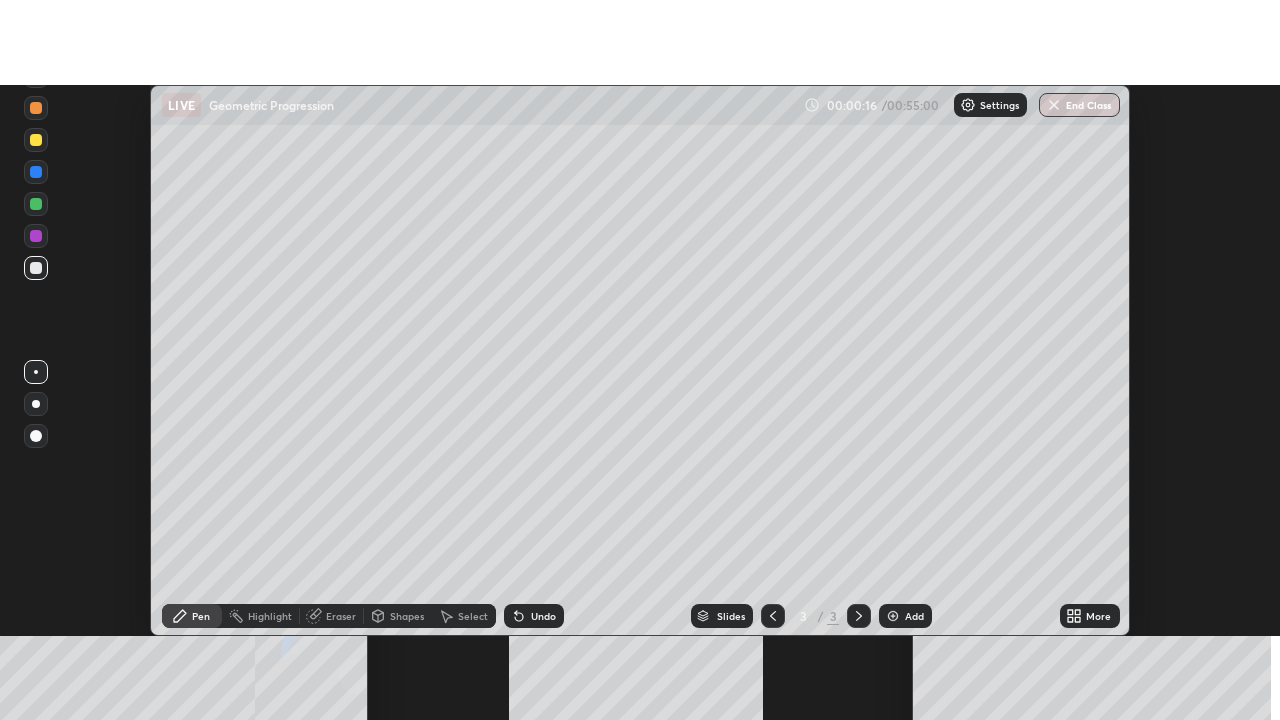 scroll, scrollTop: 99280, scrollLeft: 98720, axis: both 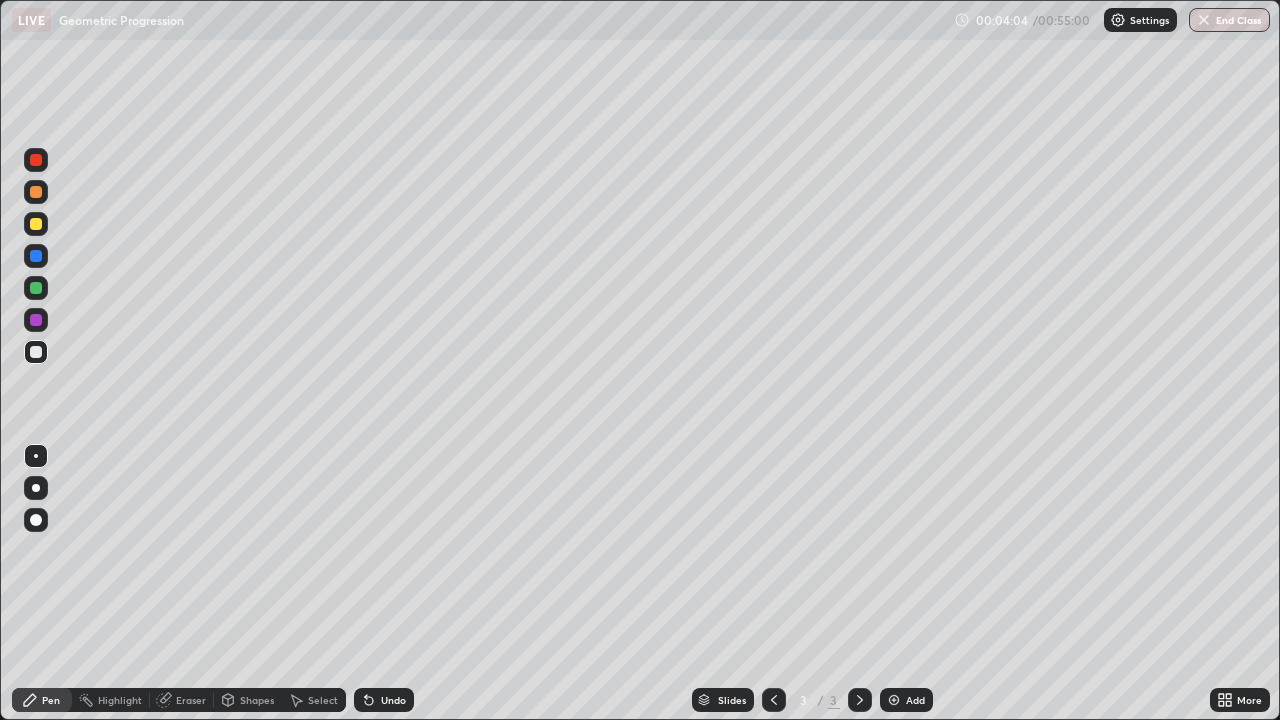 click on "Undo" at bounding box center [384, 700] 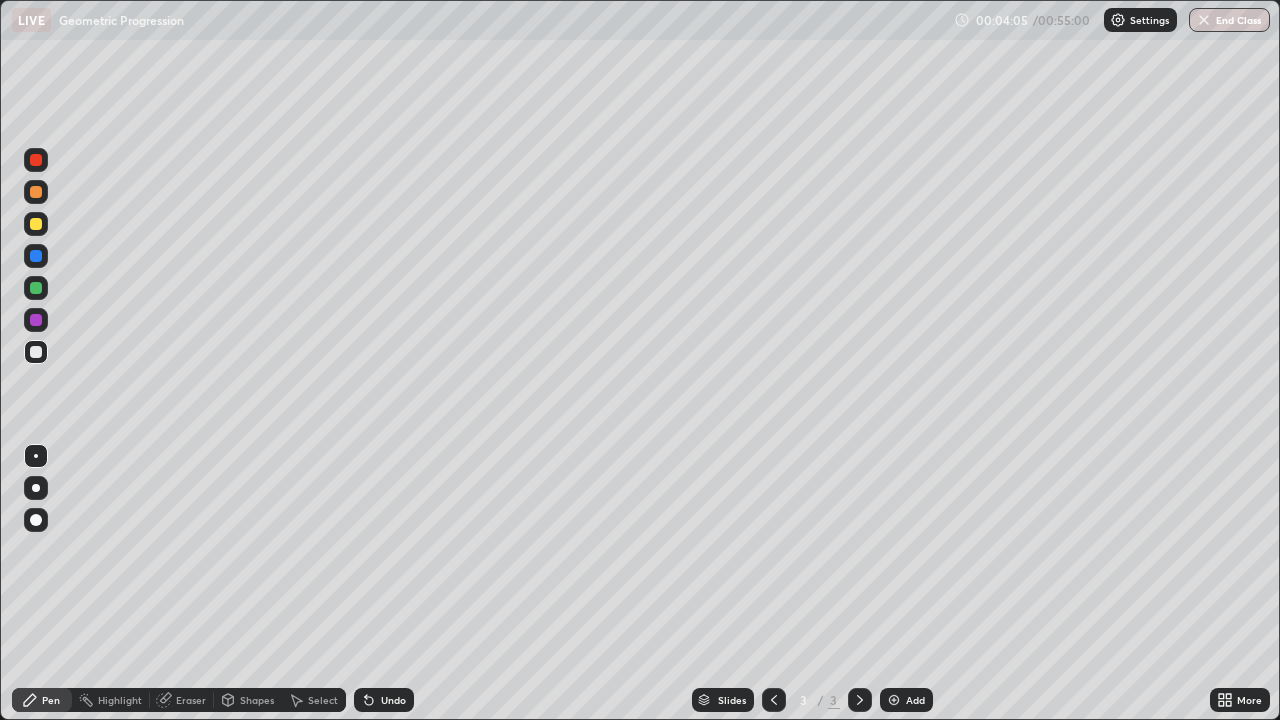 click on "Undo" at bounding box center (393, 700) 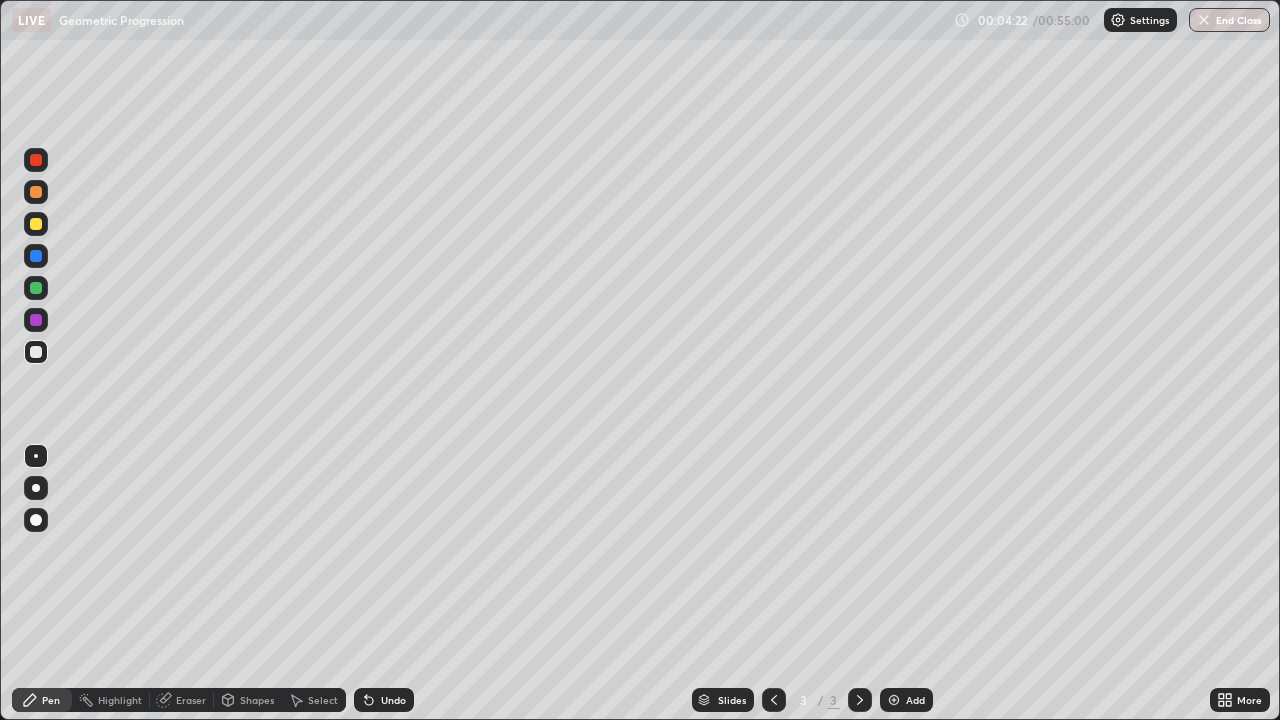 click on "Undo" at bounding box center (393, 700) 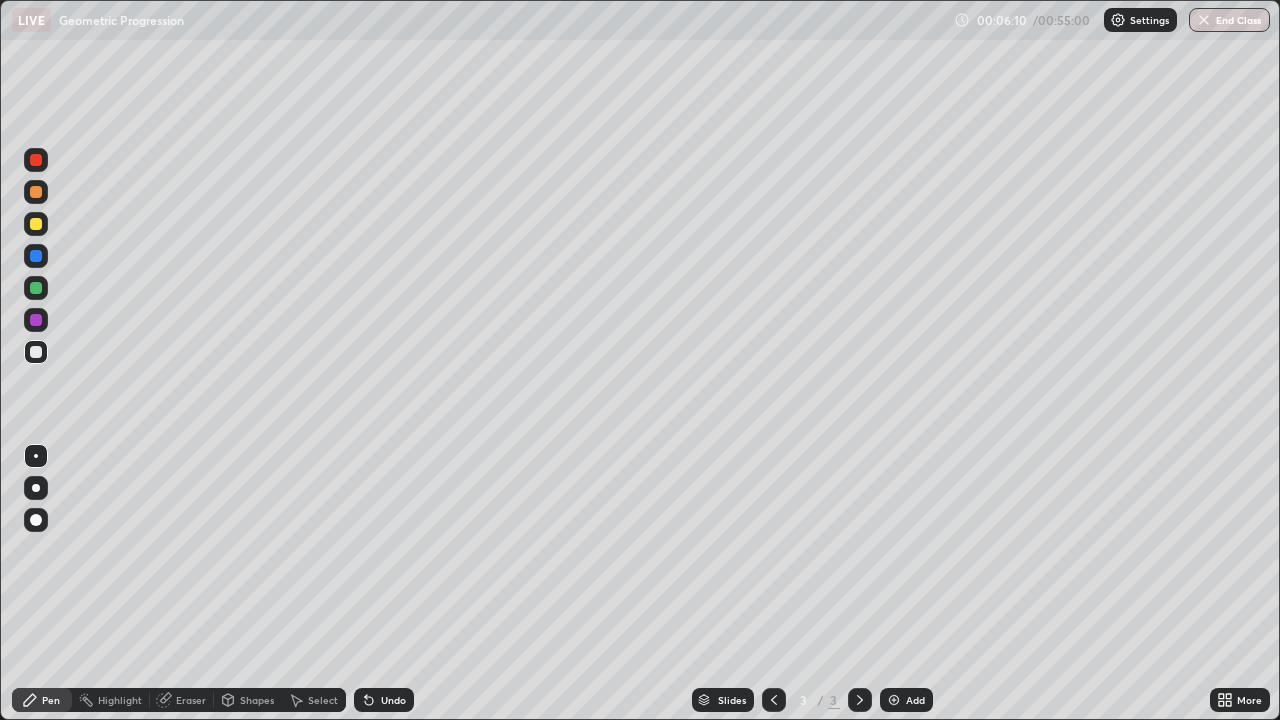click on "Undo" at bounding box center [393, 700] 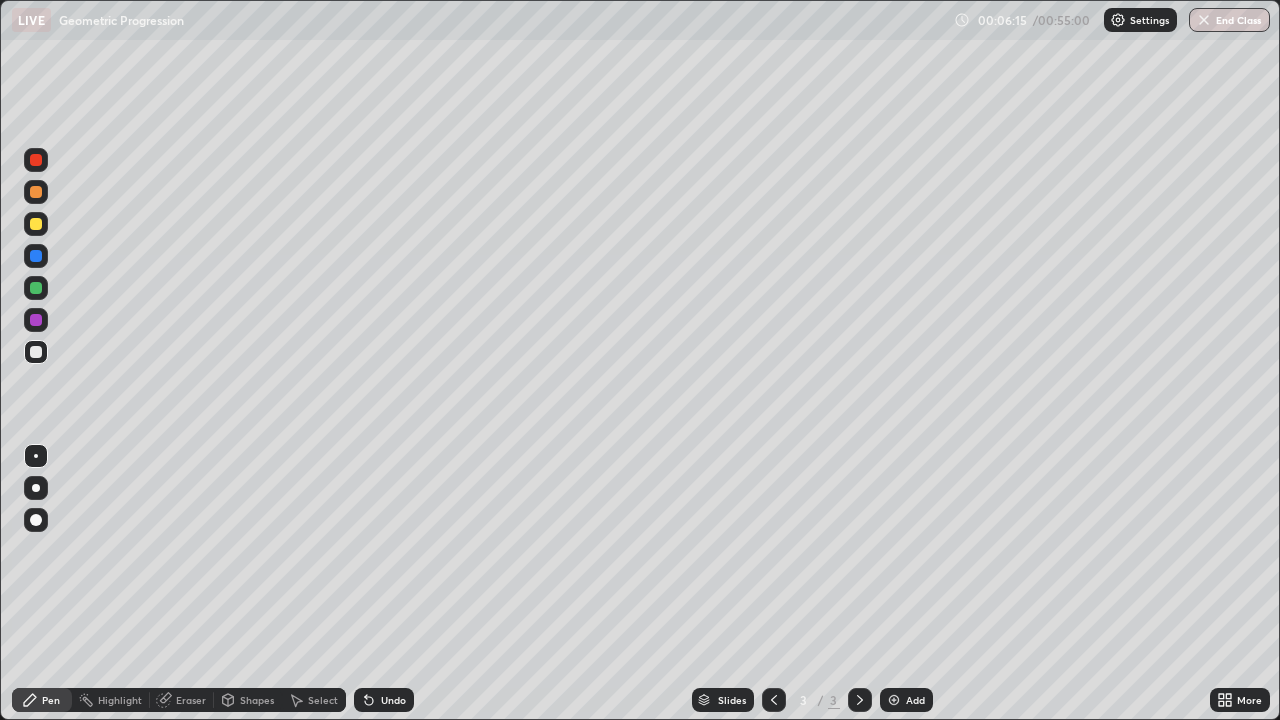 click on "Undo" at bounding box center (393, 700) 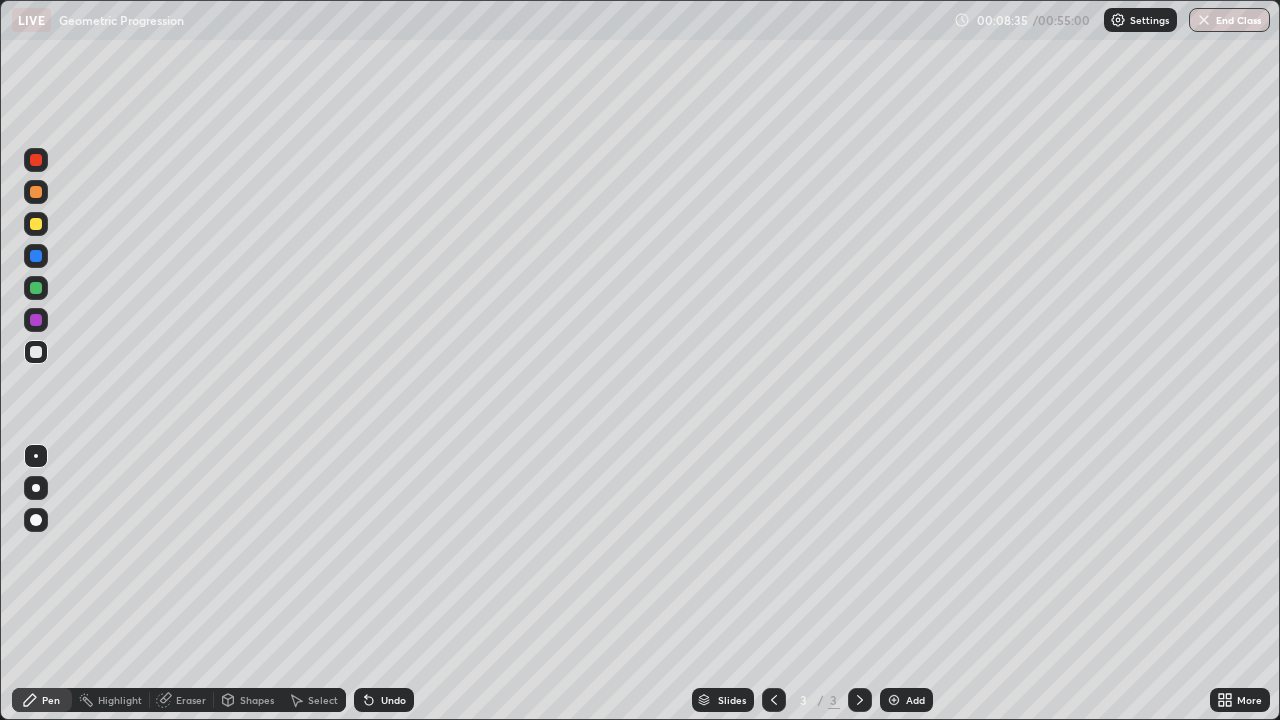 click on "Undo" at bounding box center [393, 700] 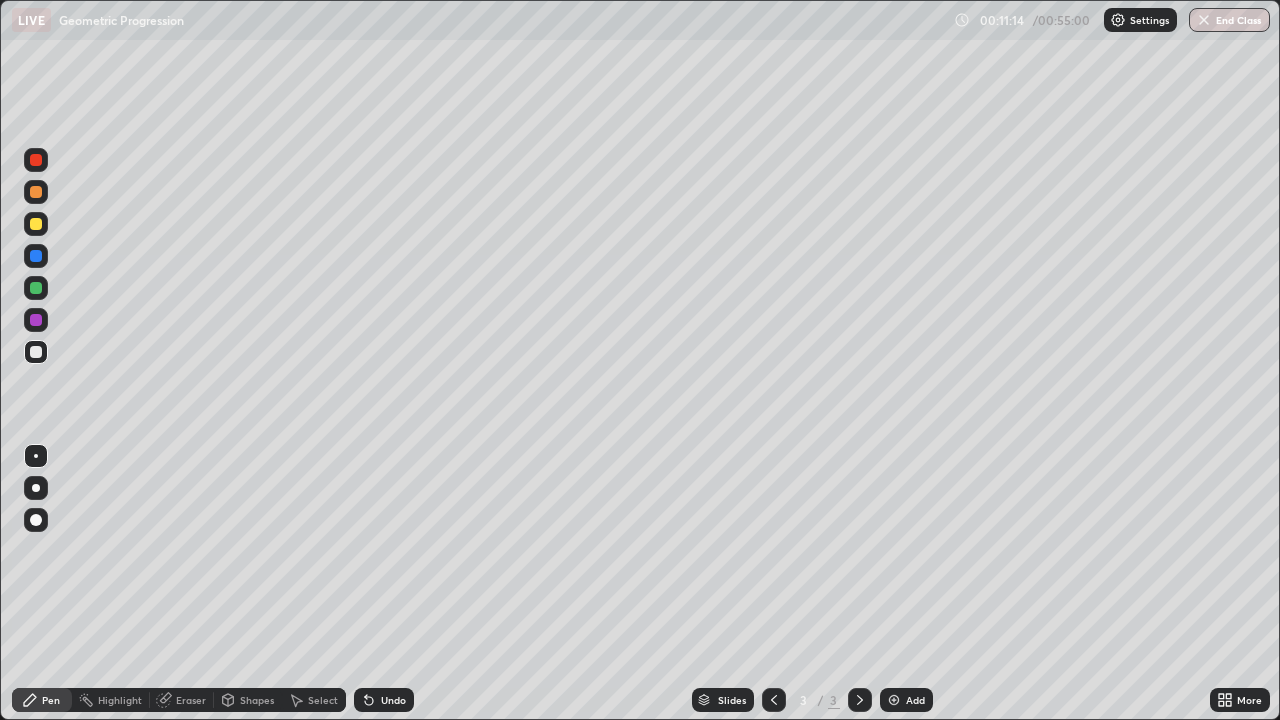 click on "Add" at bounding box center (915, 700) 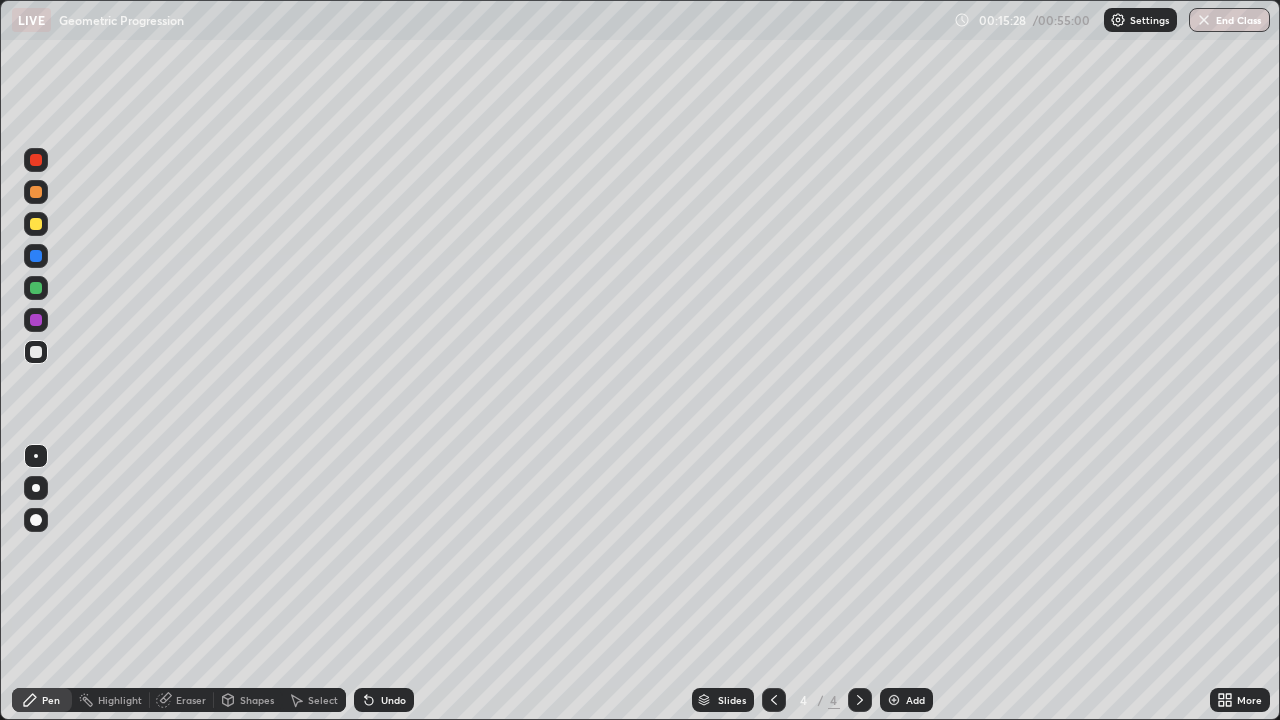 click on "Add" at bounding box center [915, 700] 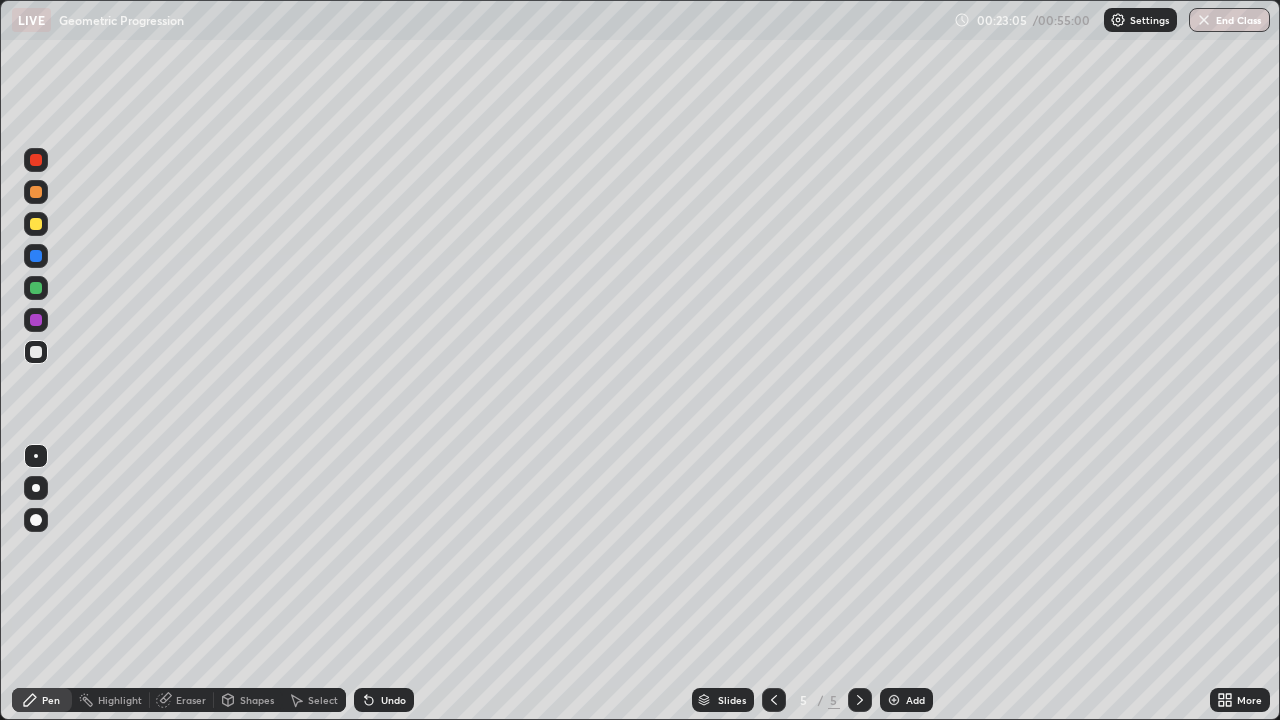 click on "Undo" at bounding box center [393, 700] 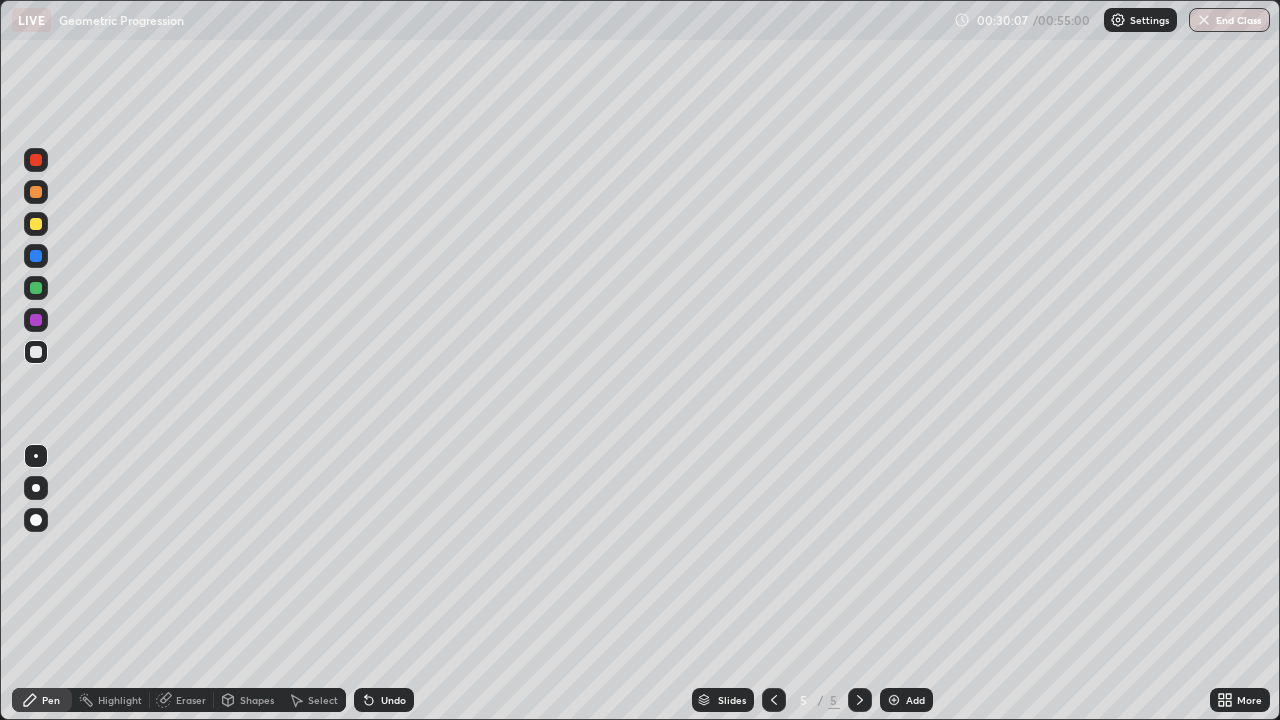 click on "Add" at bounding box center [915, 700] 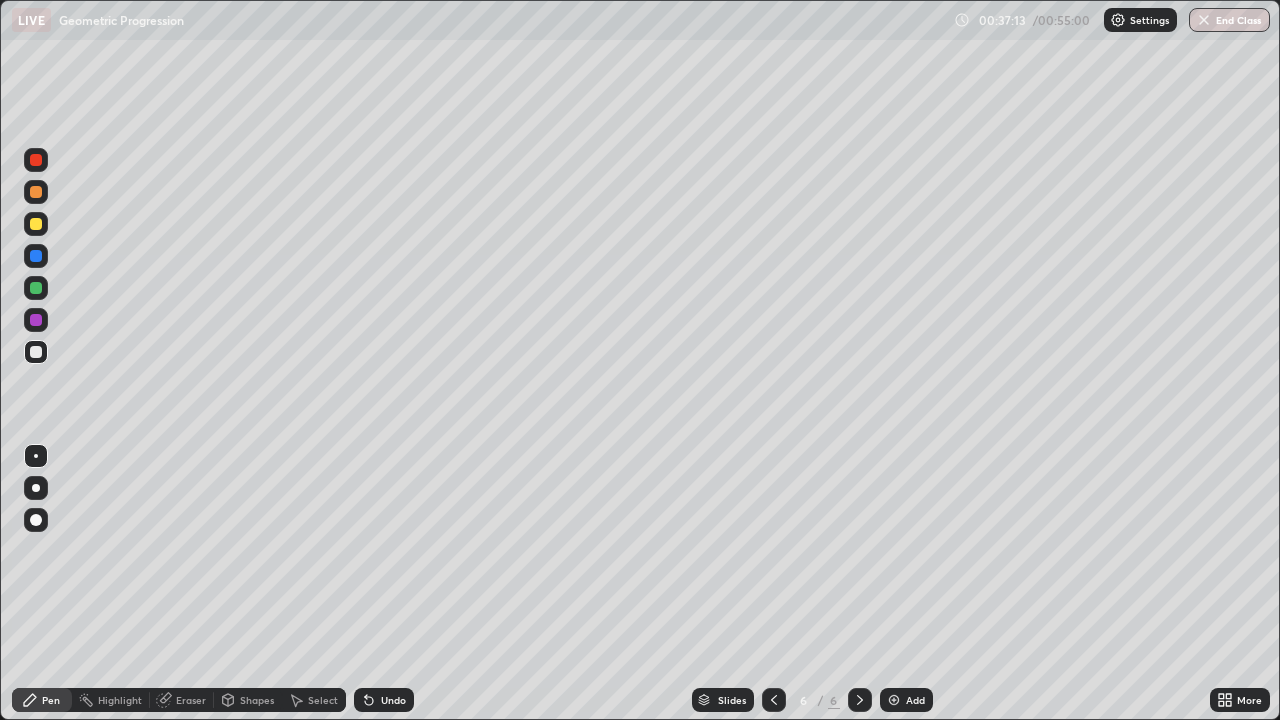 click on "Undo" at bounding box center (393, 700) 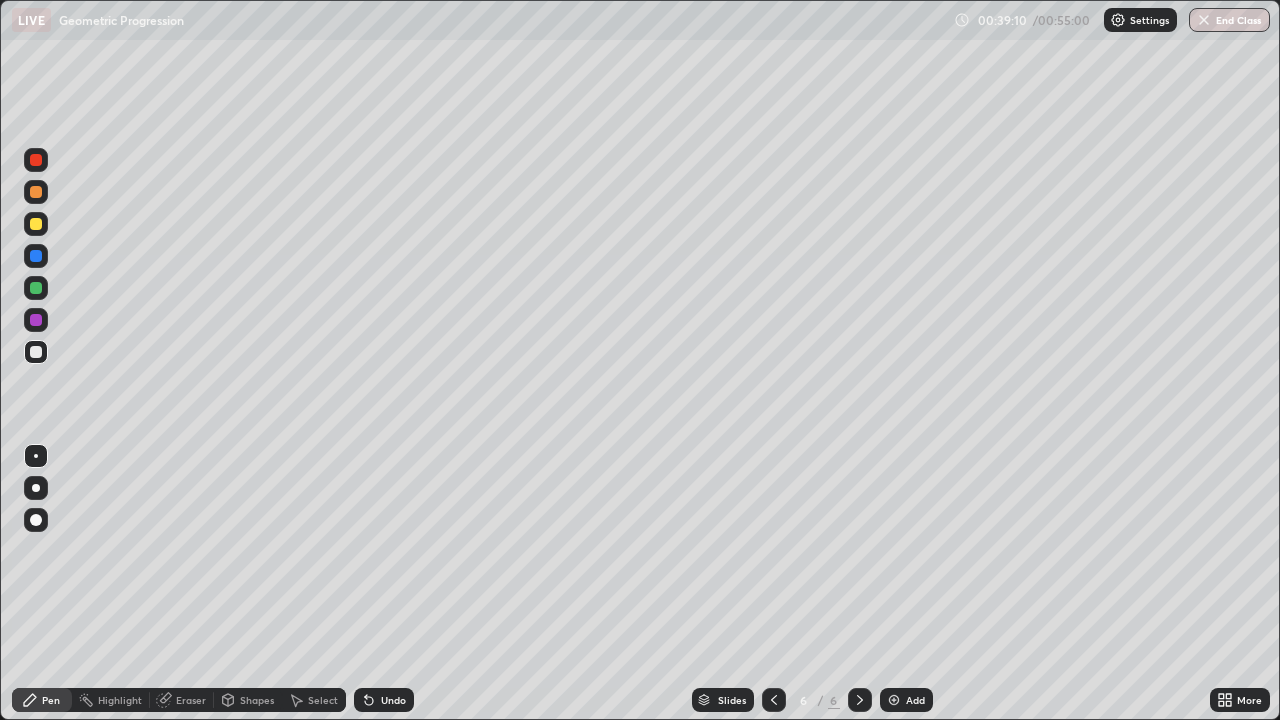click at bounding box center [894, 700] 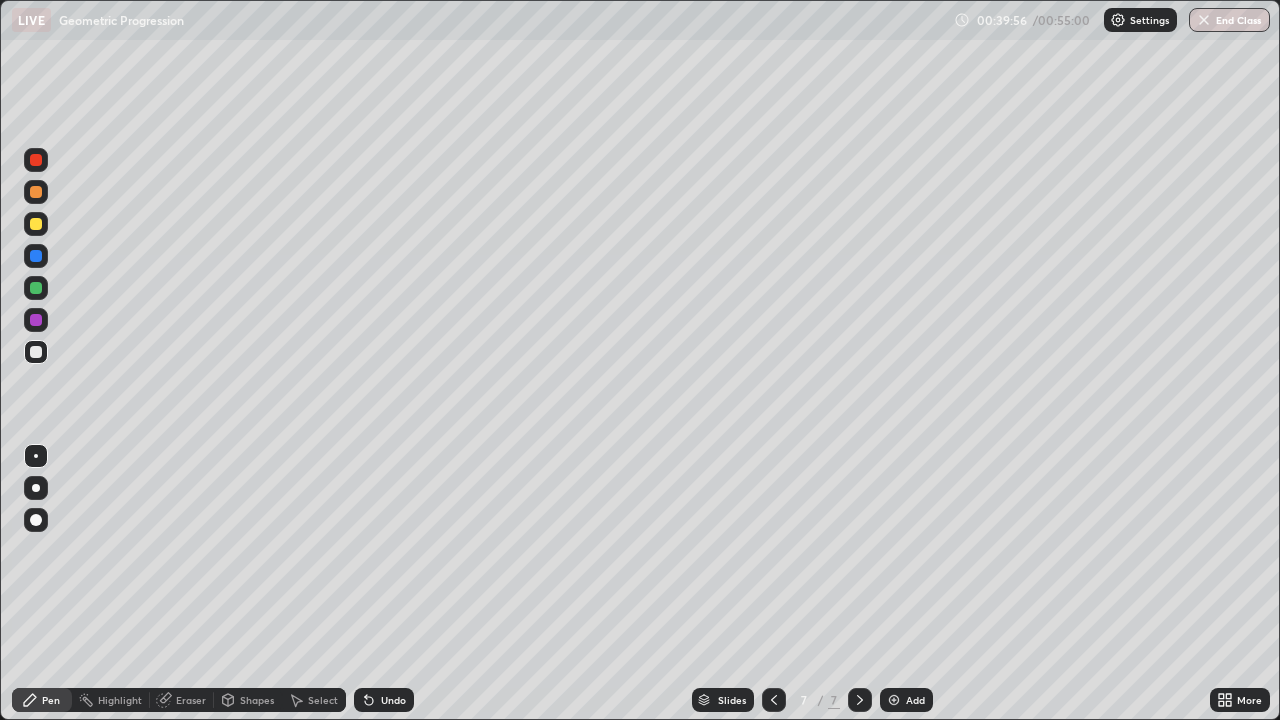click on "Undo" at bounding box center [393, 700] 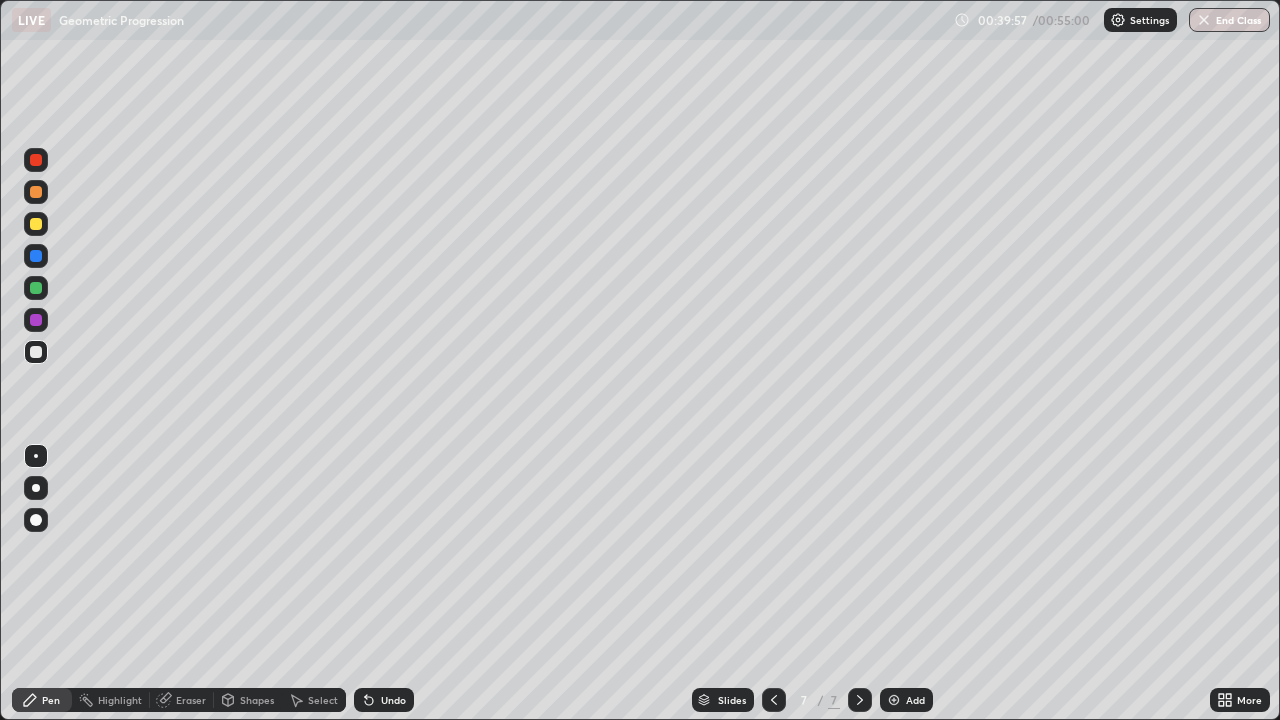 click on "Undo" at bounding box center (393, 700) 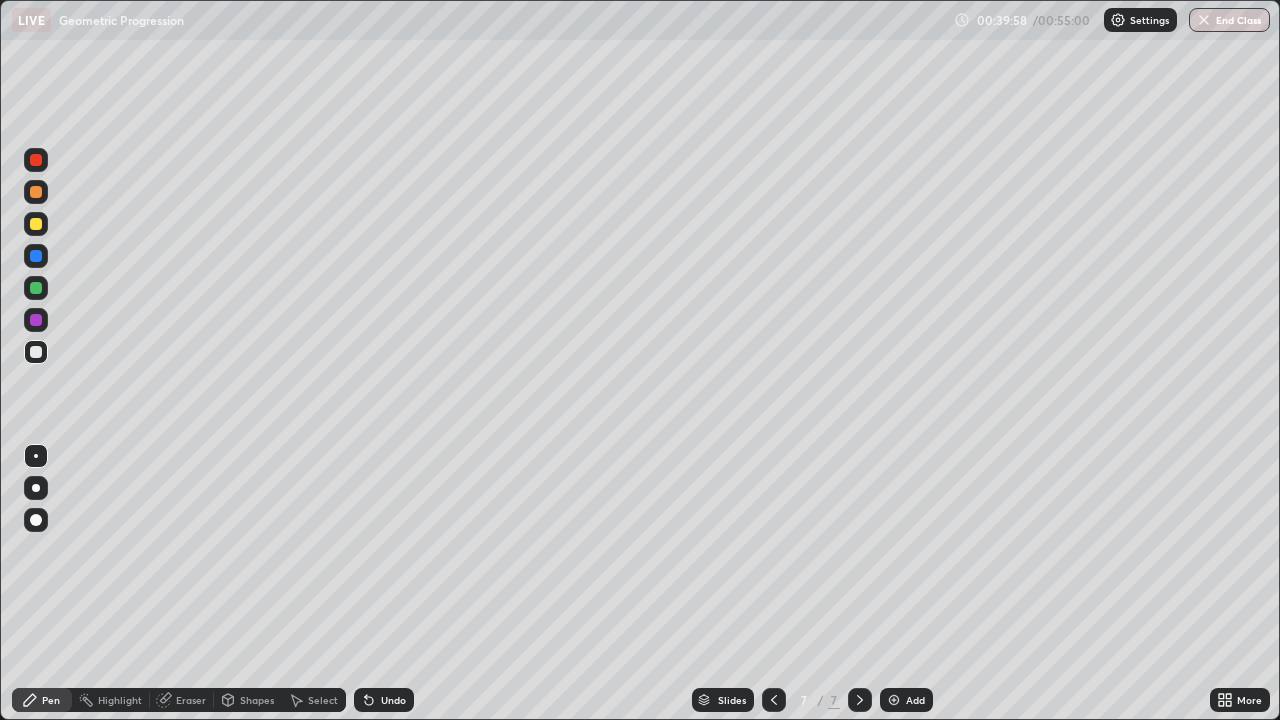 click on "Undo" at bounding box center [384, 700] 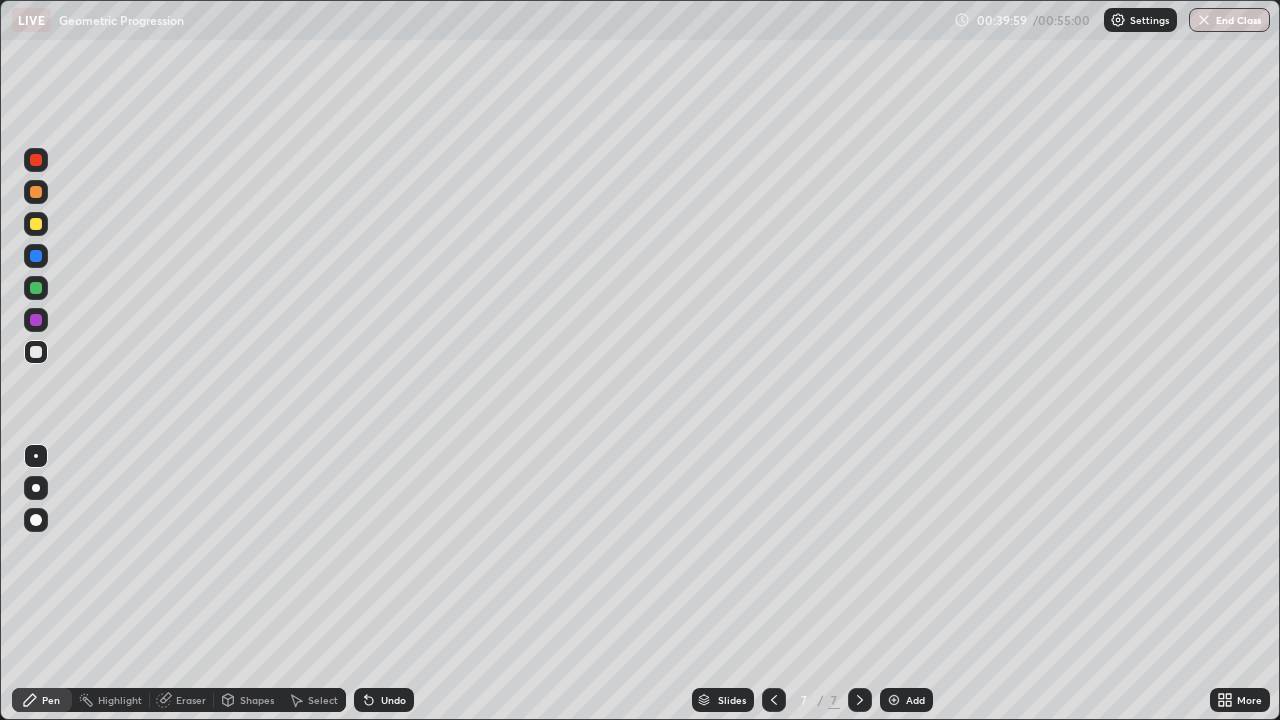 click on "Undo" at bounding box center [384, 700] 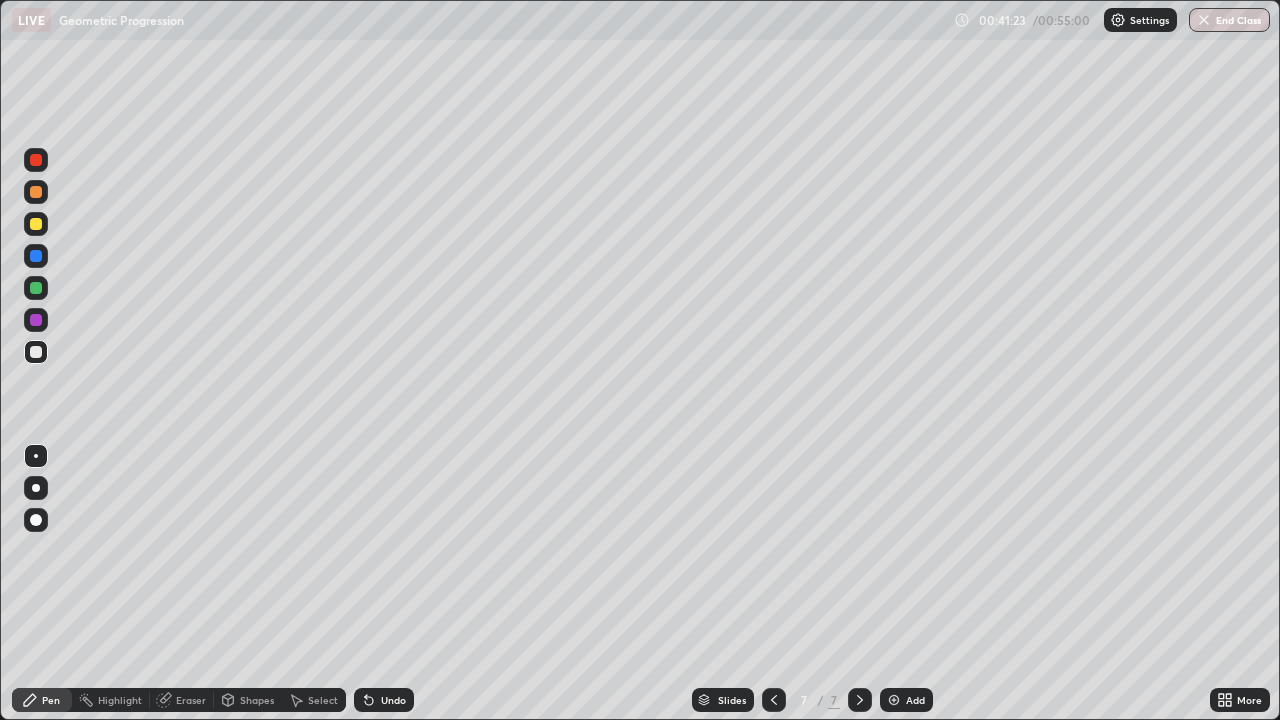click on "Undo" at bounding box center (393, 700) 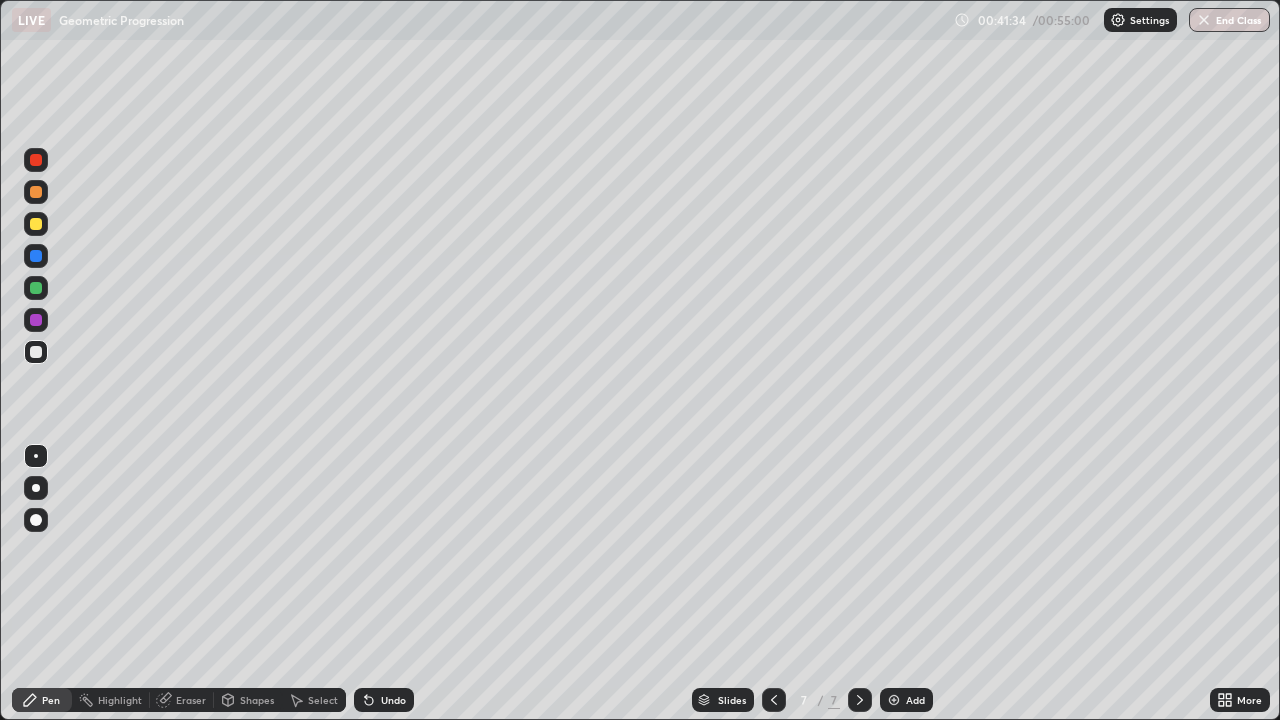 click on "Undo" at bounding box center [393, 700] 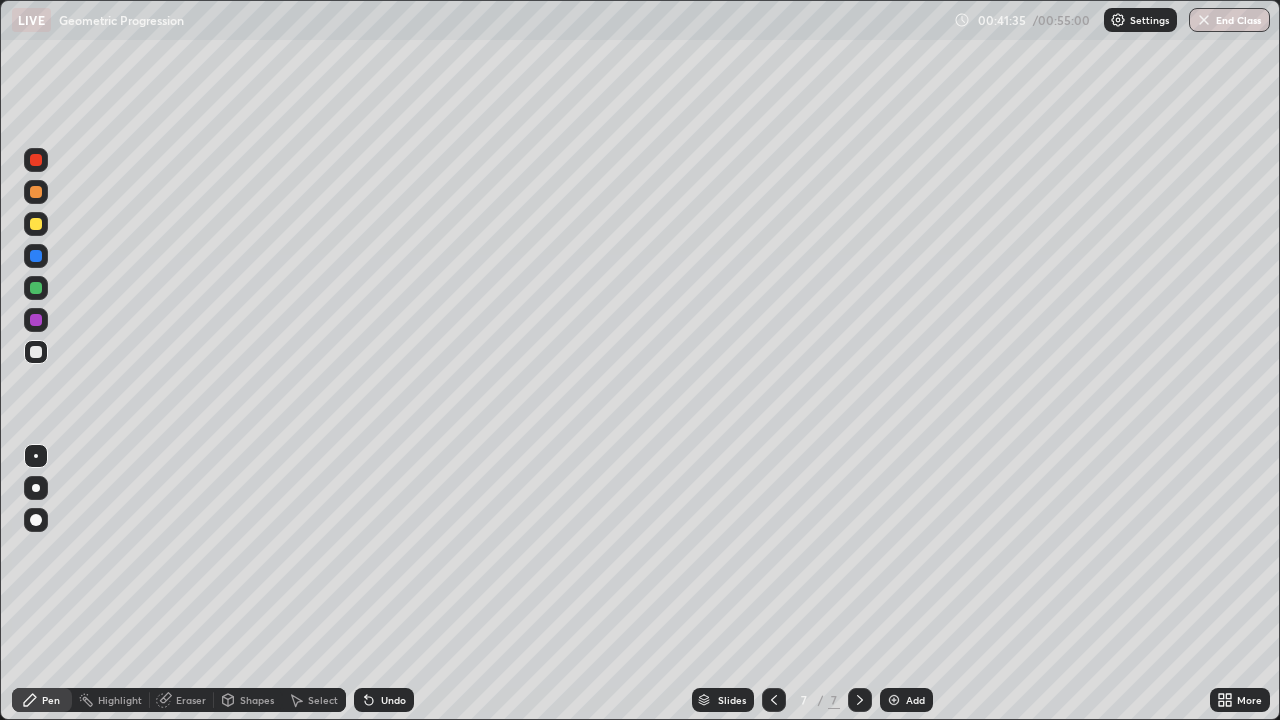 click on "Undo" at bounding box center (393, 700) 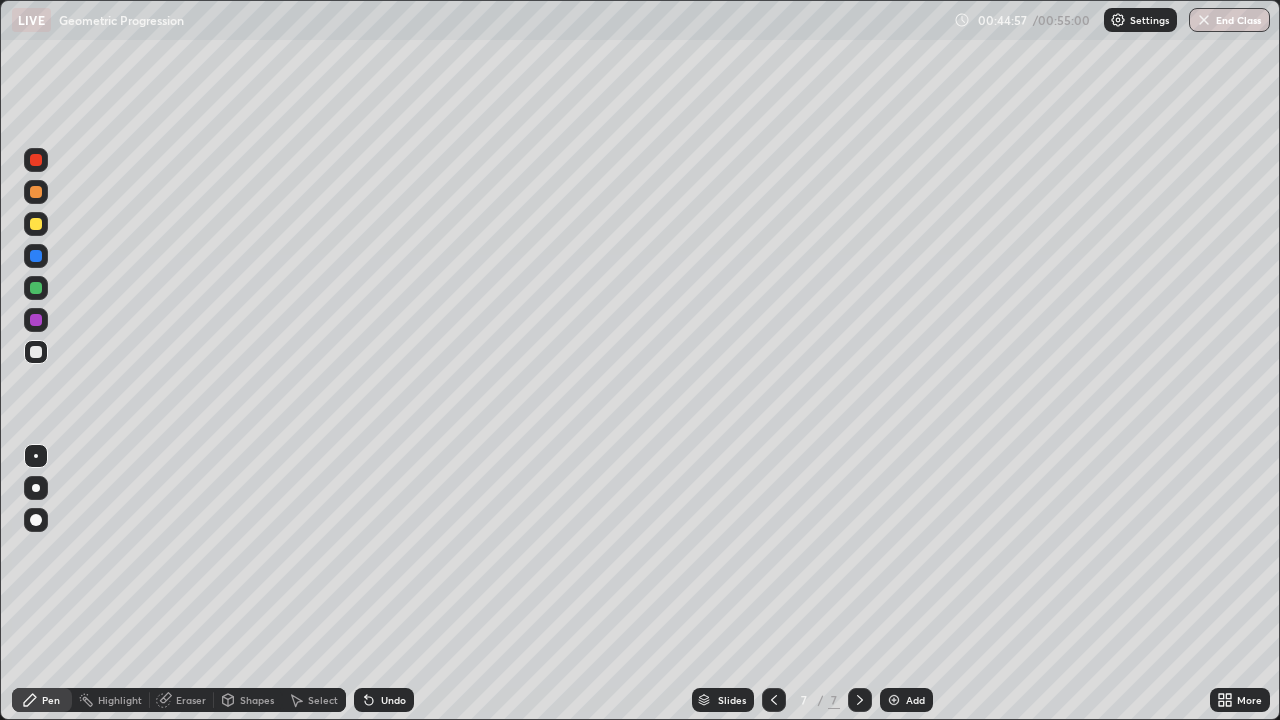 click on "Add" at bounding box center [915, 700] 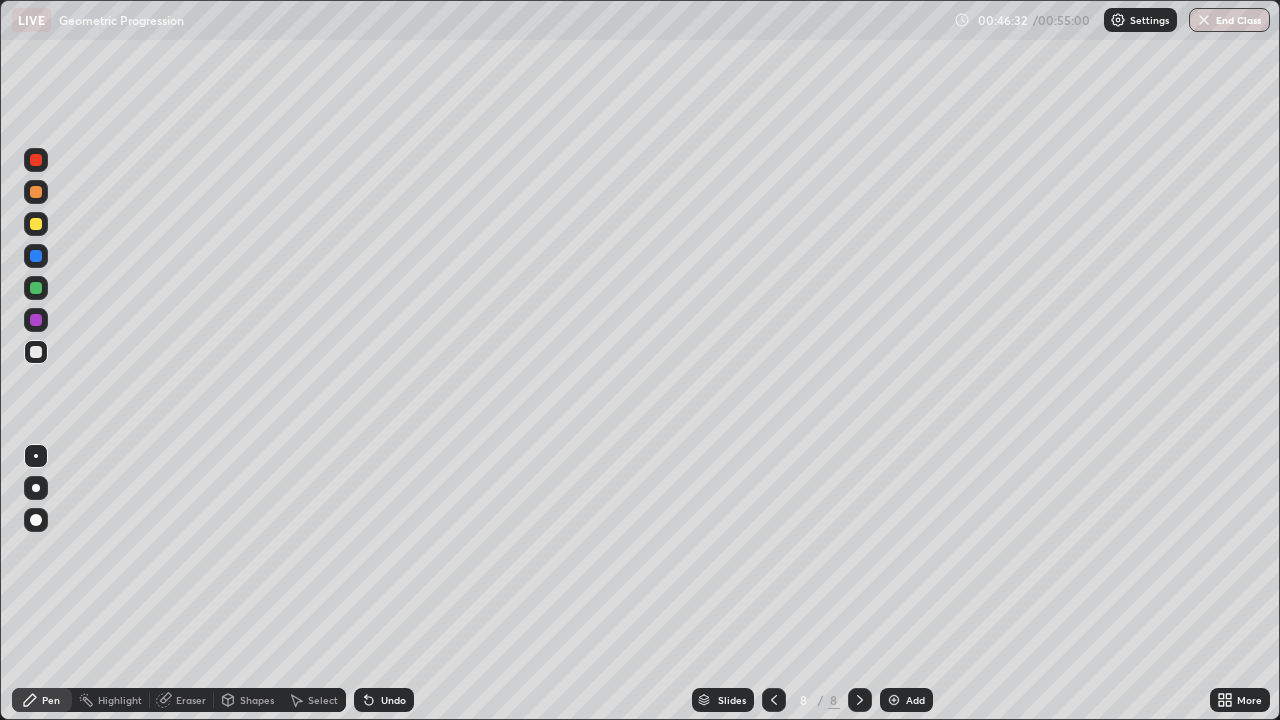 click on "Undo" at bounding box center (393, 700) 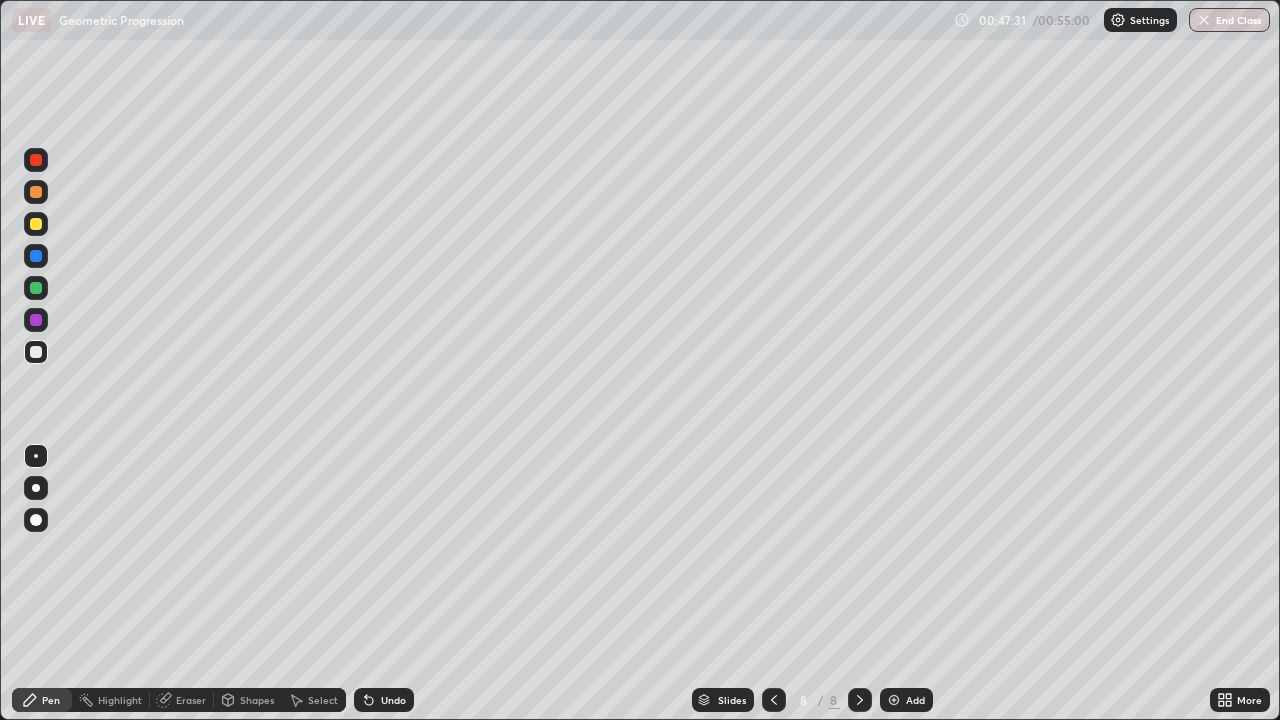 click on "Undo" at bounding box center [384, 700] 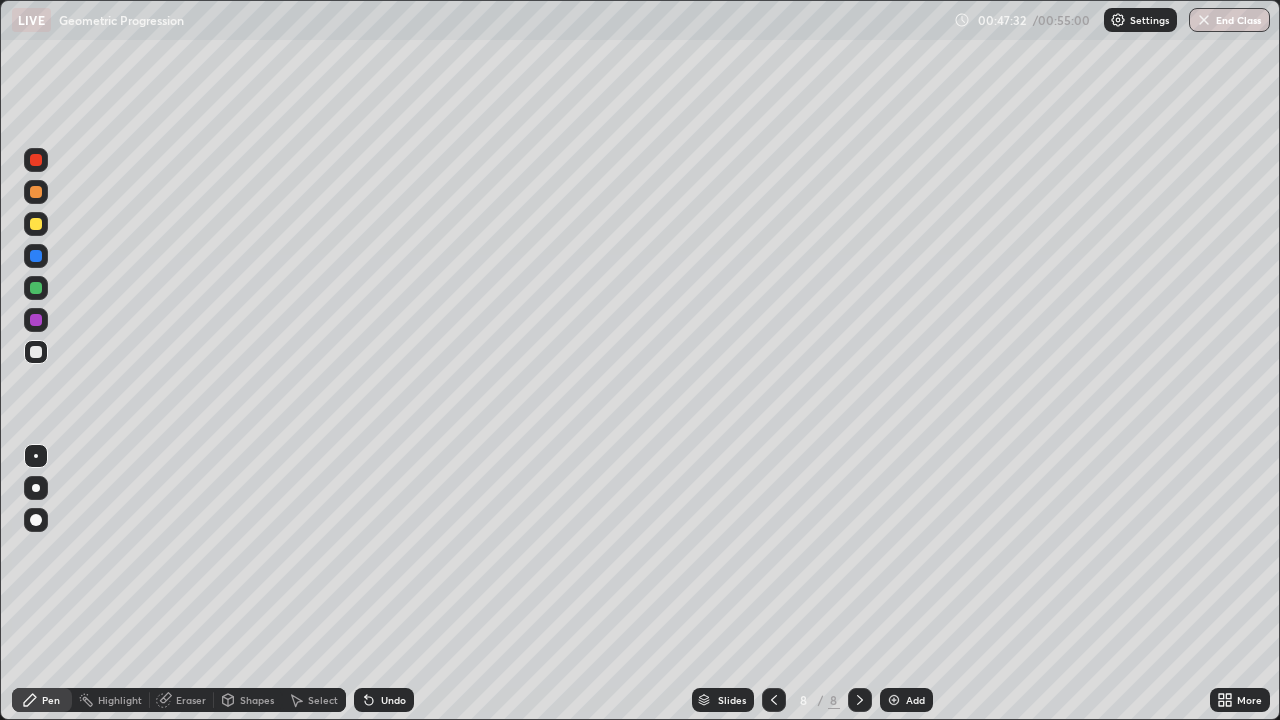click on "Undo" at bounding box center [393, 700] 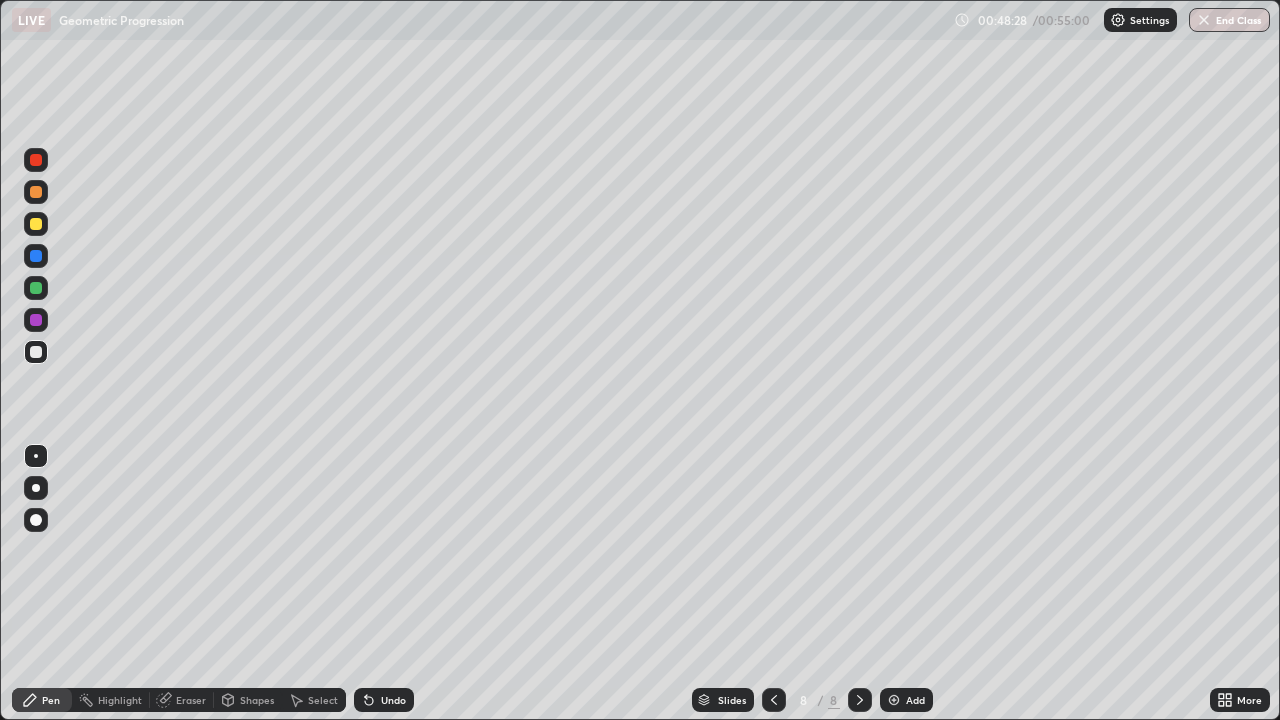 click on "Erase all" at bounding box center (36, 360) 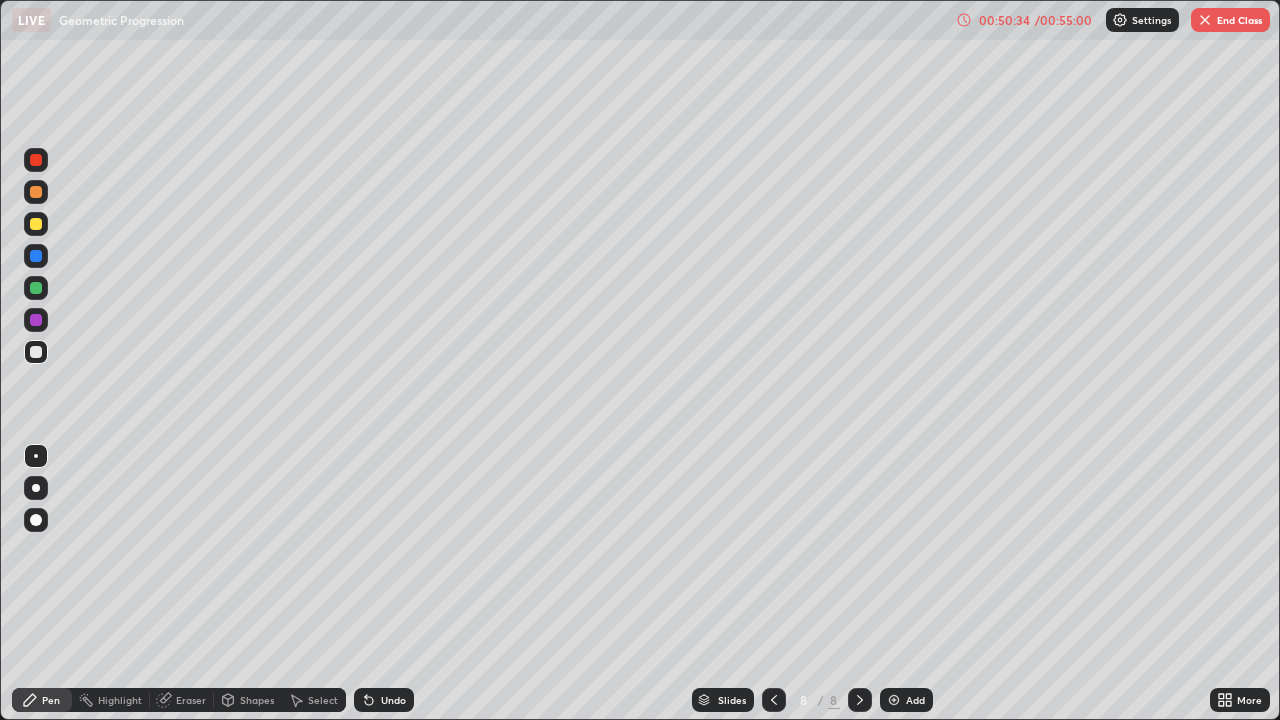 click on "Undo" at bounding box center (393, 700) 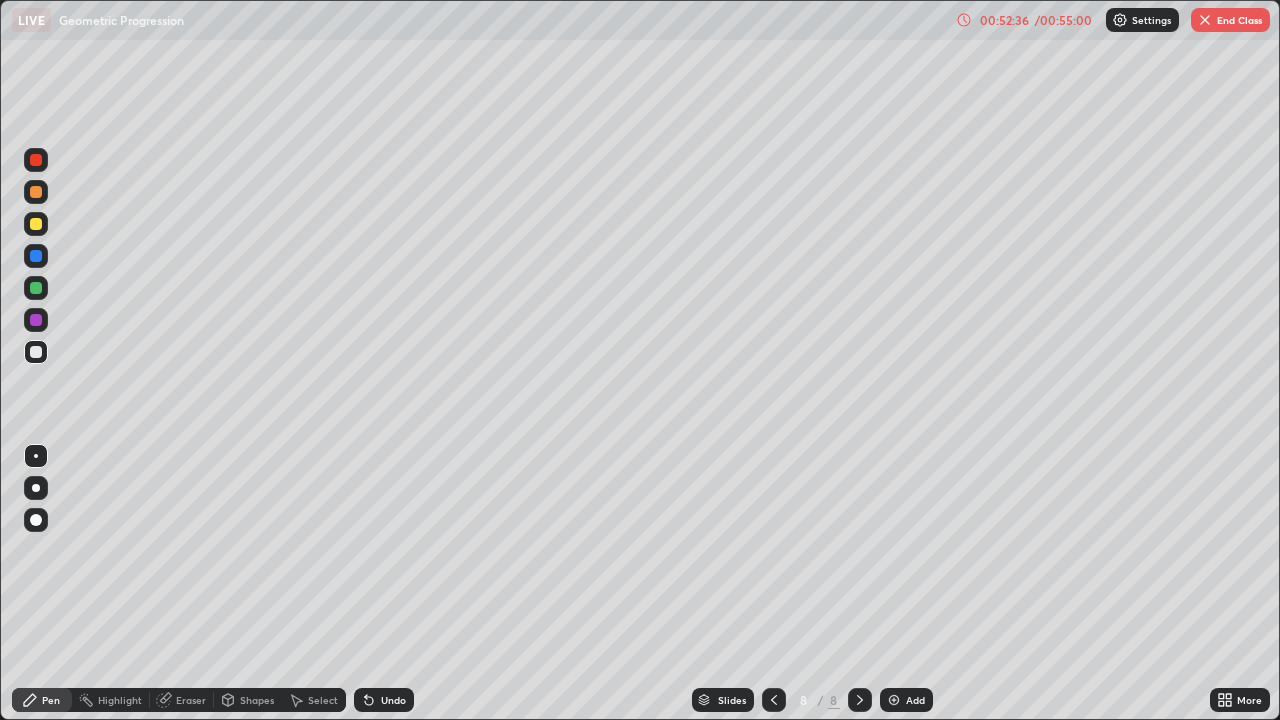 click on "/  [TIME]" at bounding box center [1063, 20] 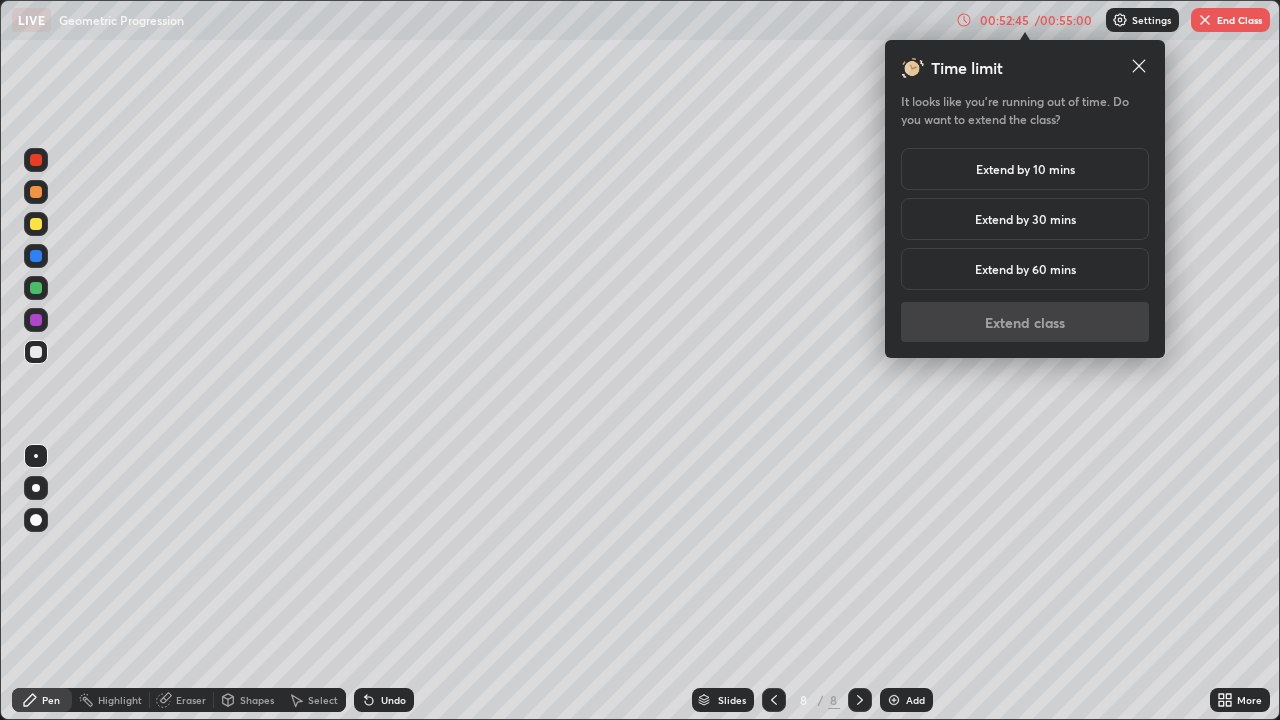 click on "Extend by 10 mins" at bounding box center (1025, 169) 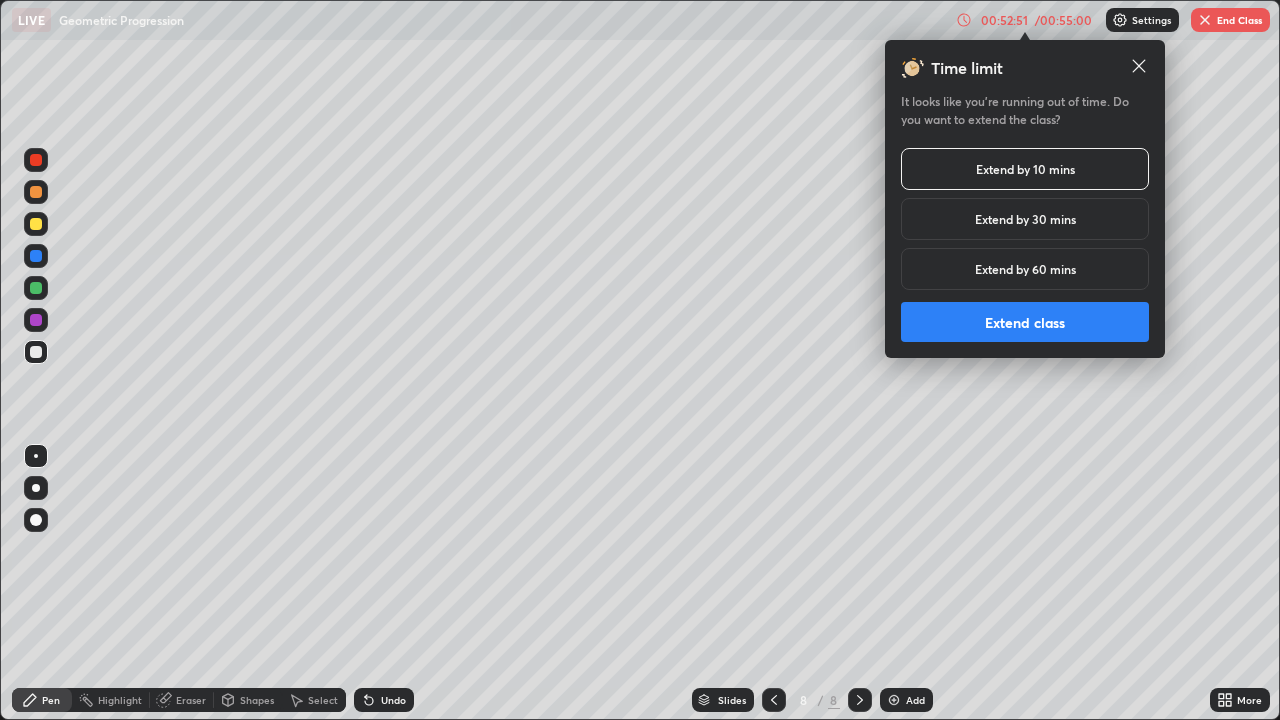 click on "Extend by 30 mins" at bounding box center (1025, 219) 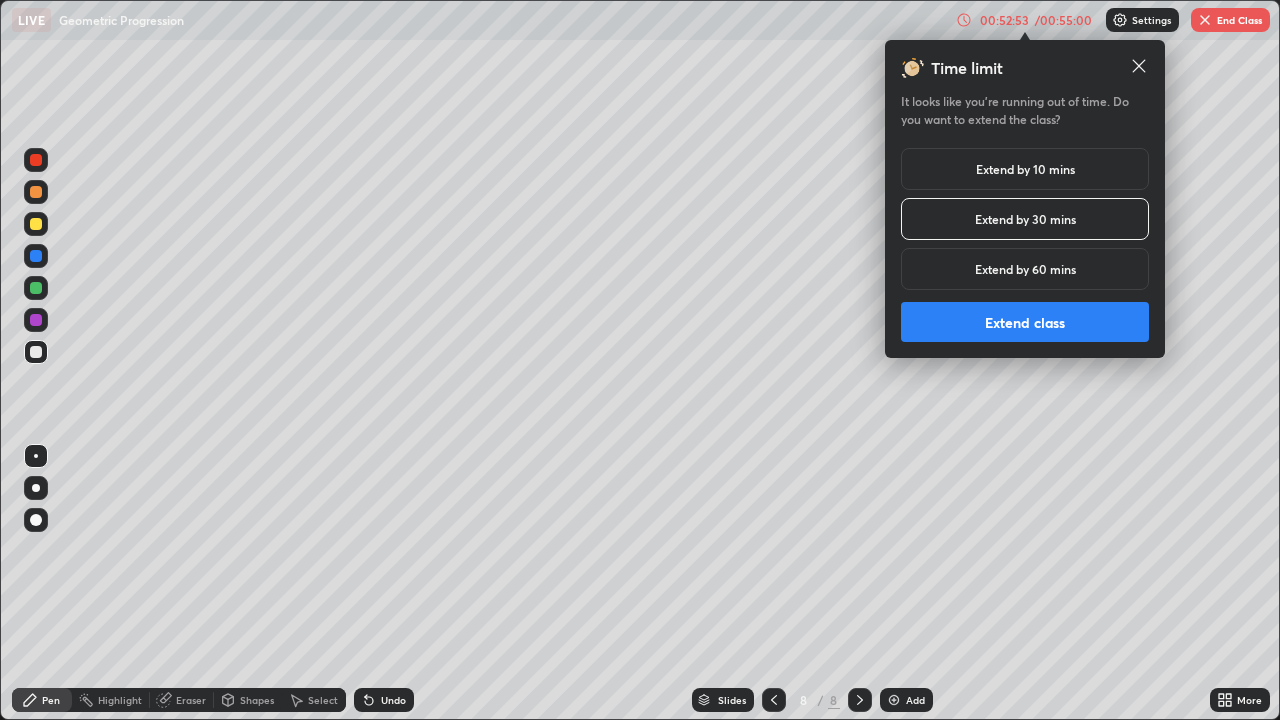 click on "Extend class" at bounding box center [1025, 322] 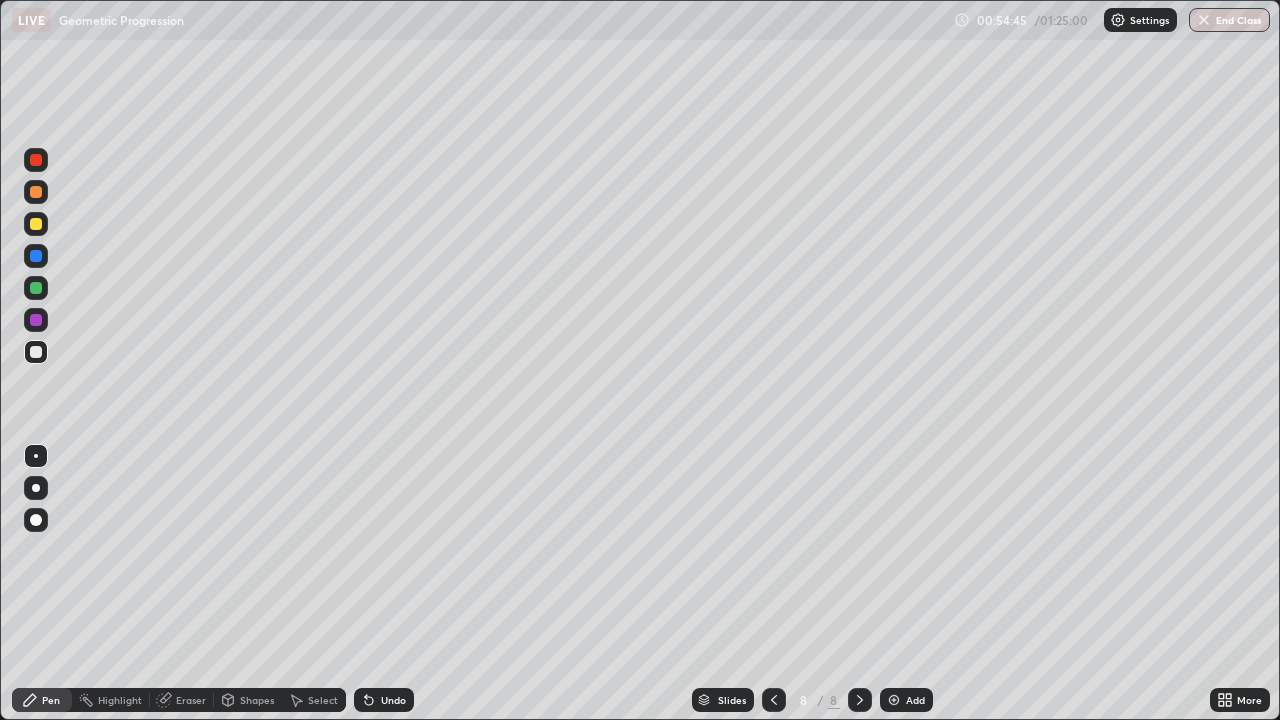 click on "Add" at bounding box center (906, 700) 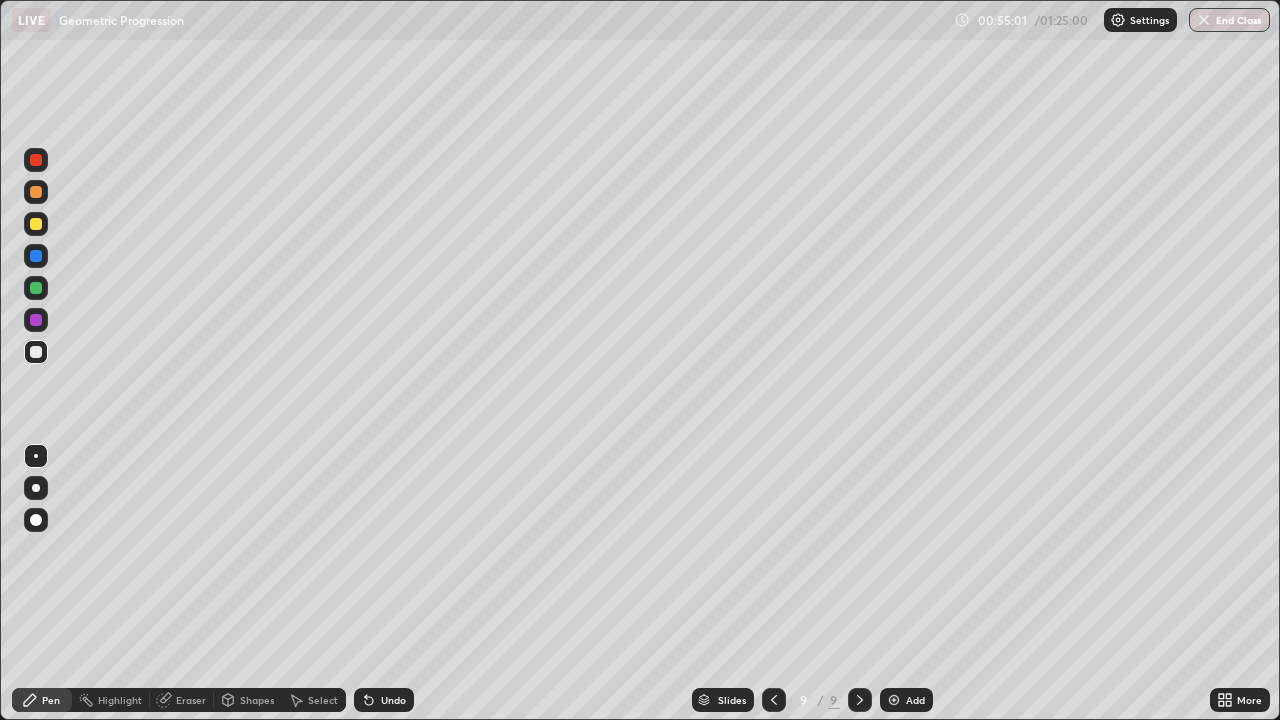 click on "Undo" at bounding box center (393, 700) 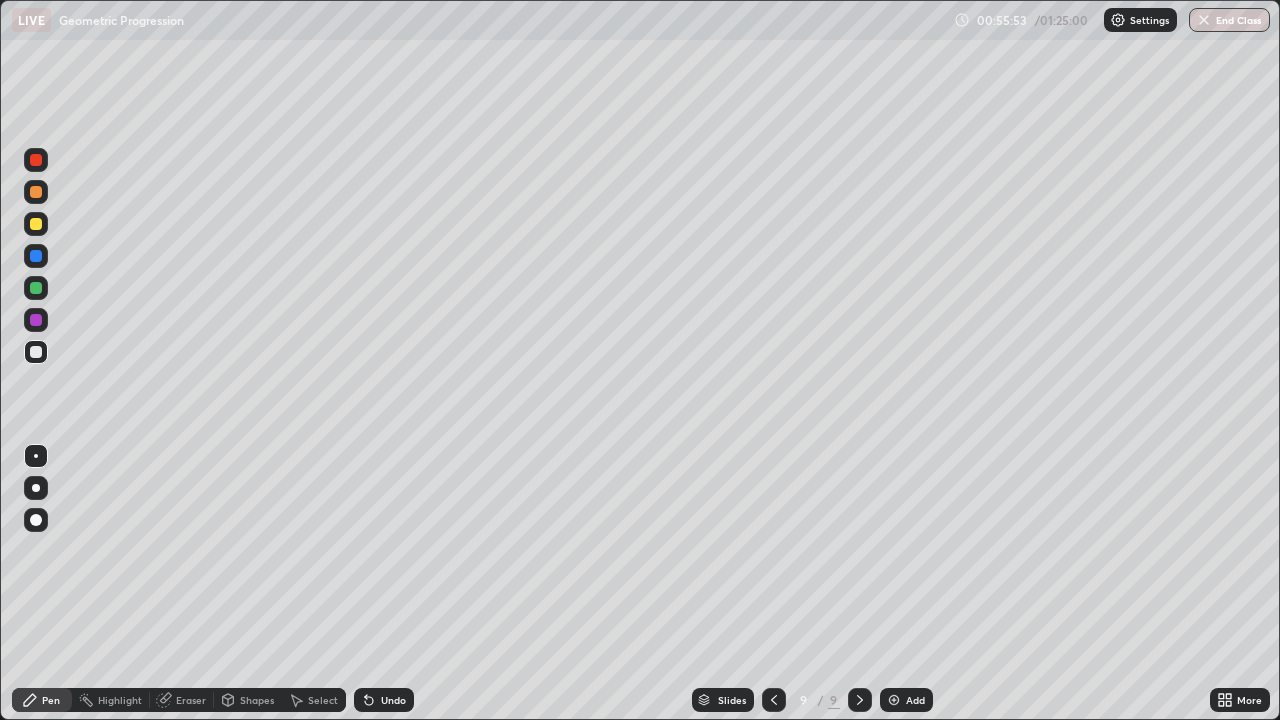 click on "Eraser" at bounding box center (182, 700) 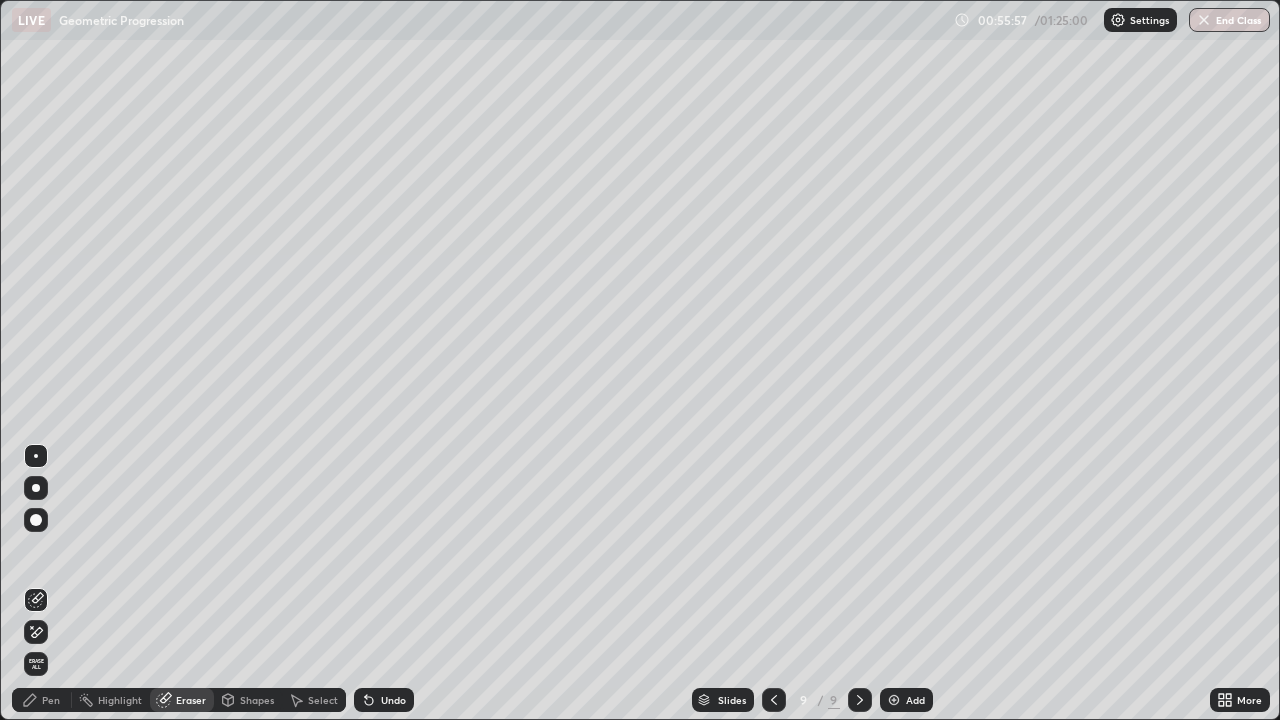 click on "Pen" at bounding box center (51, 700) 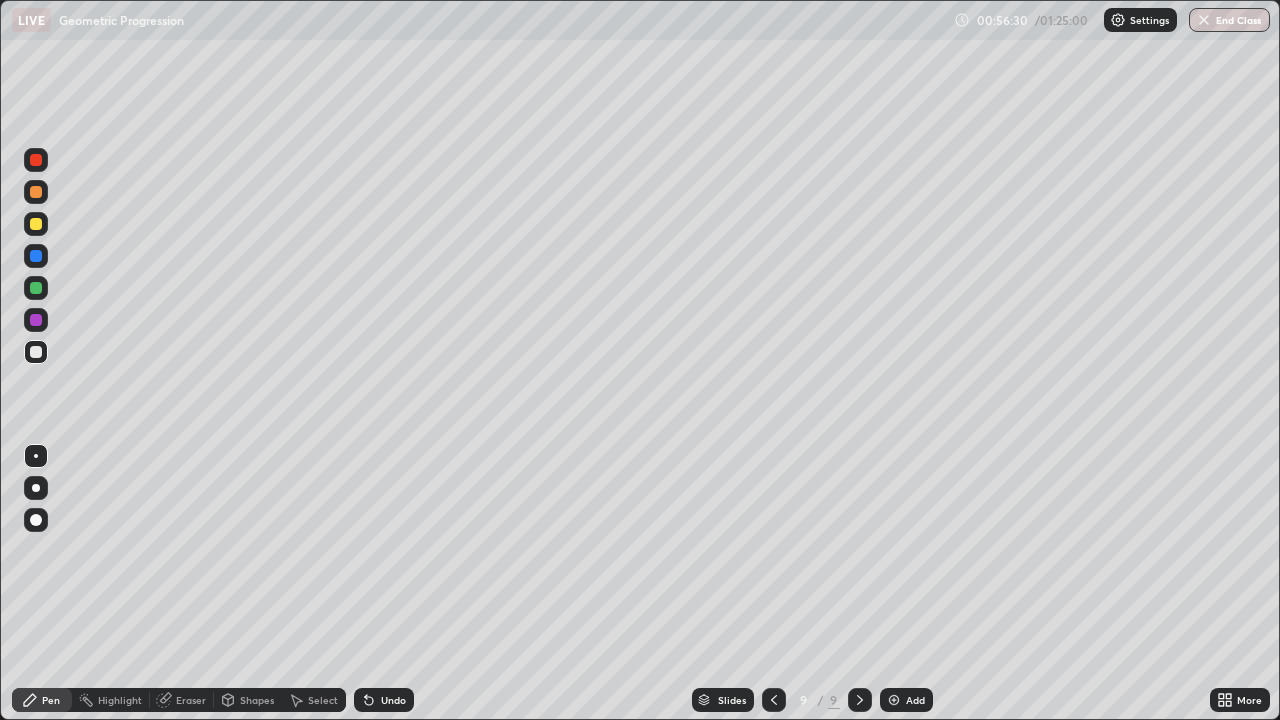 click on "Undo" at bounding box center (393, 700) 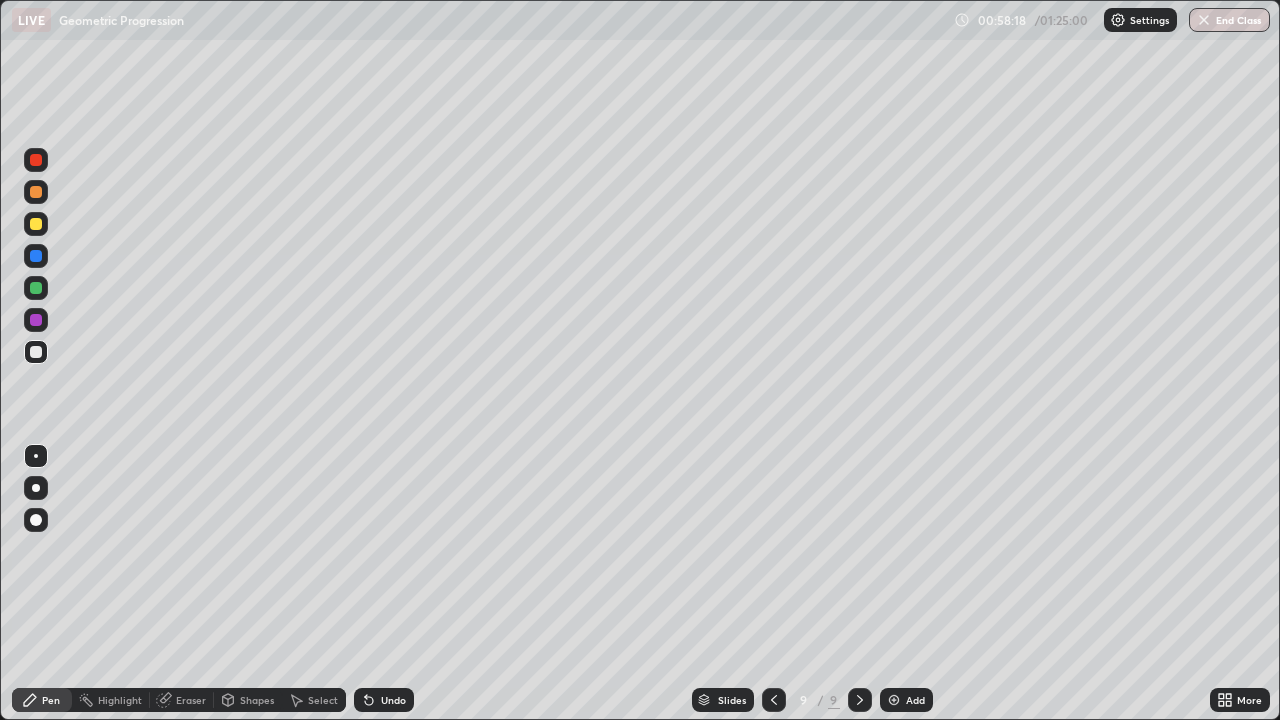 click on "Undo" at bounding box center [393, 700] 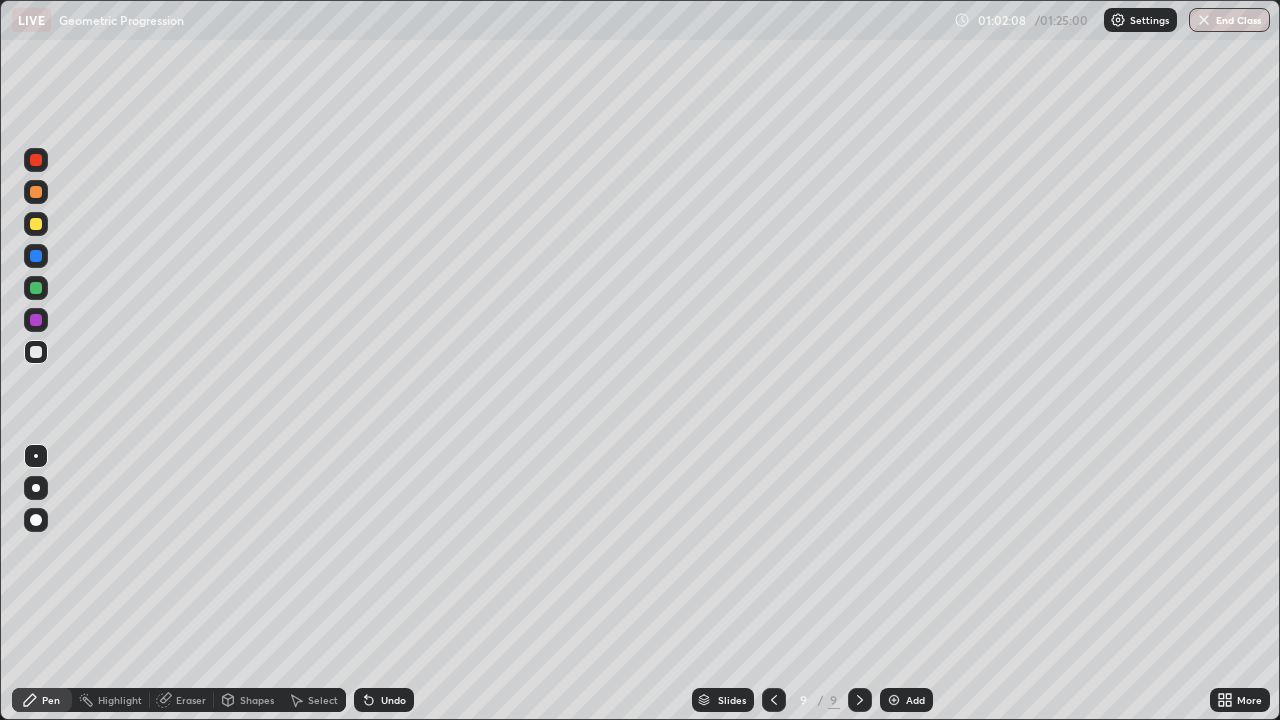 click on "Undo" at bounding box center [384, 700] 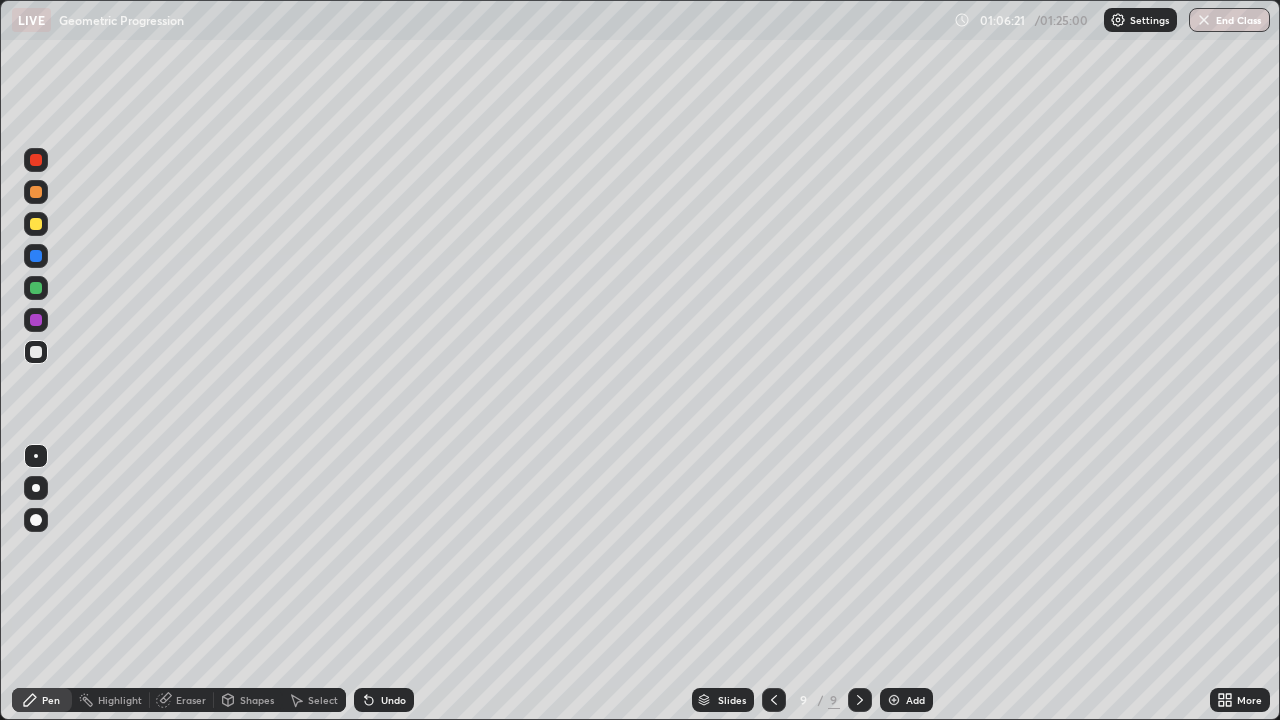 click on "Add" at bounding box center [915, 700] 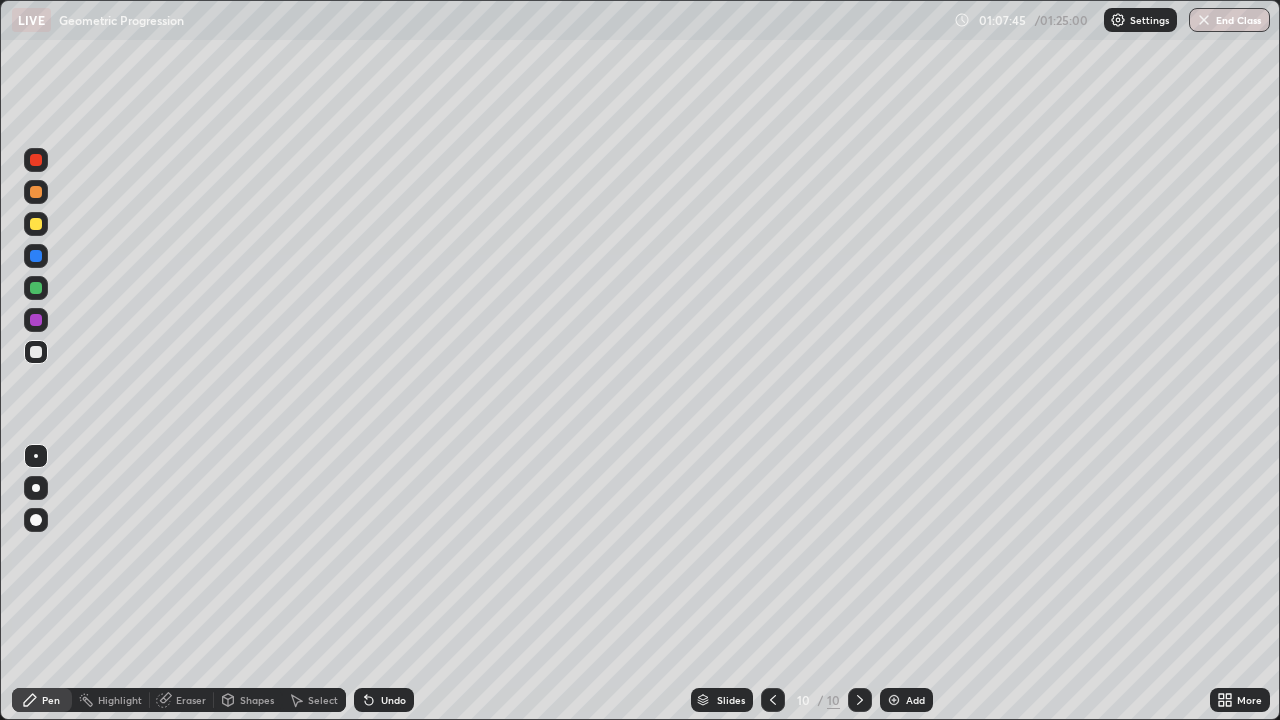 click on "Undo" at bounding box center [393, 700] 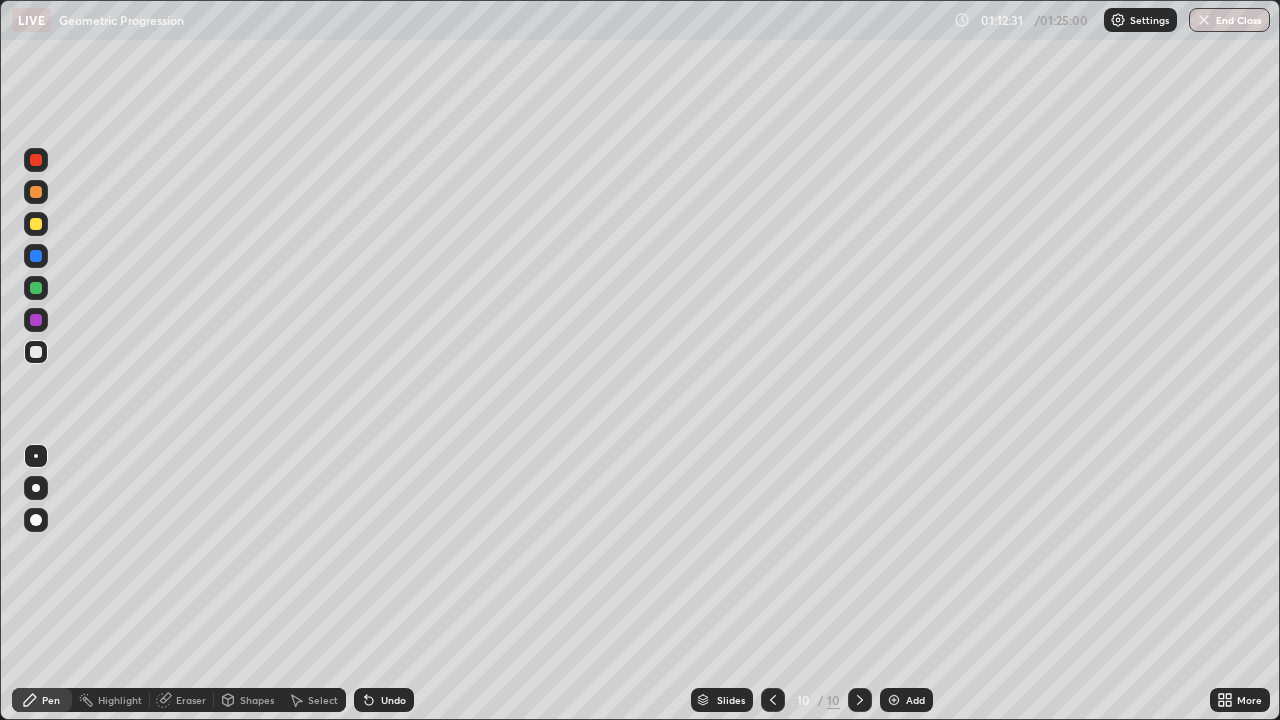 click on "Eraser" at bounding box center (191, 700) 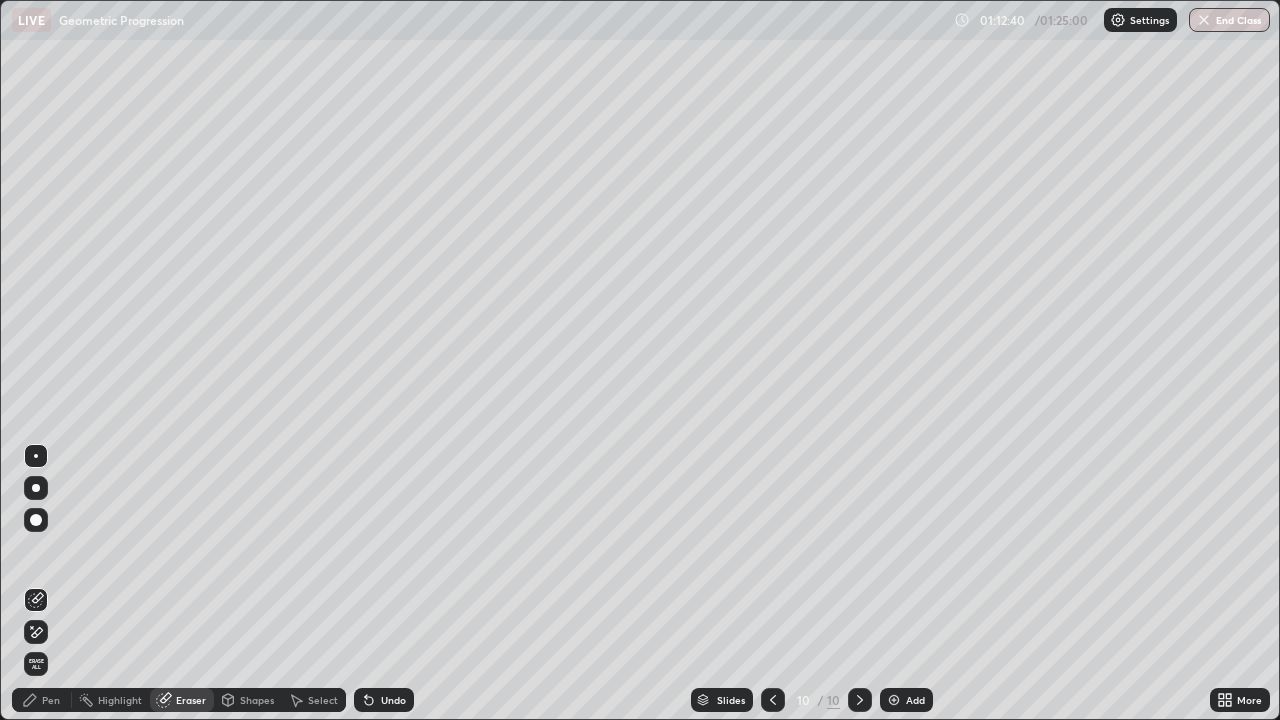 click on "Pen" at bounding box center [51, 700] 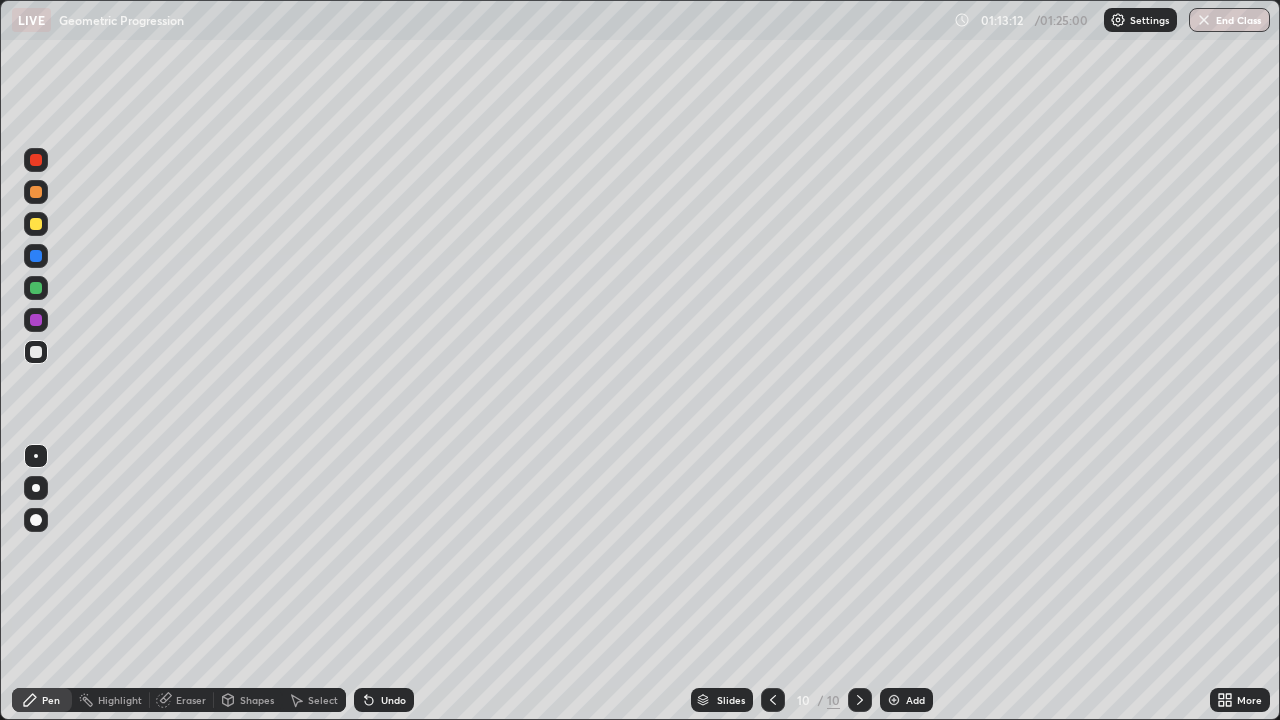 click on "Eraser" at bounding box center [191, 700] 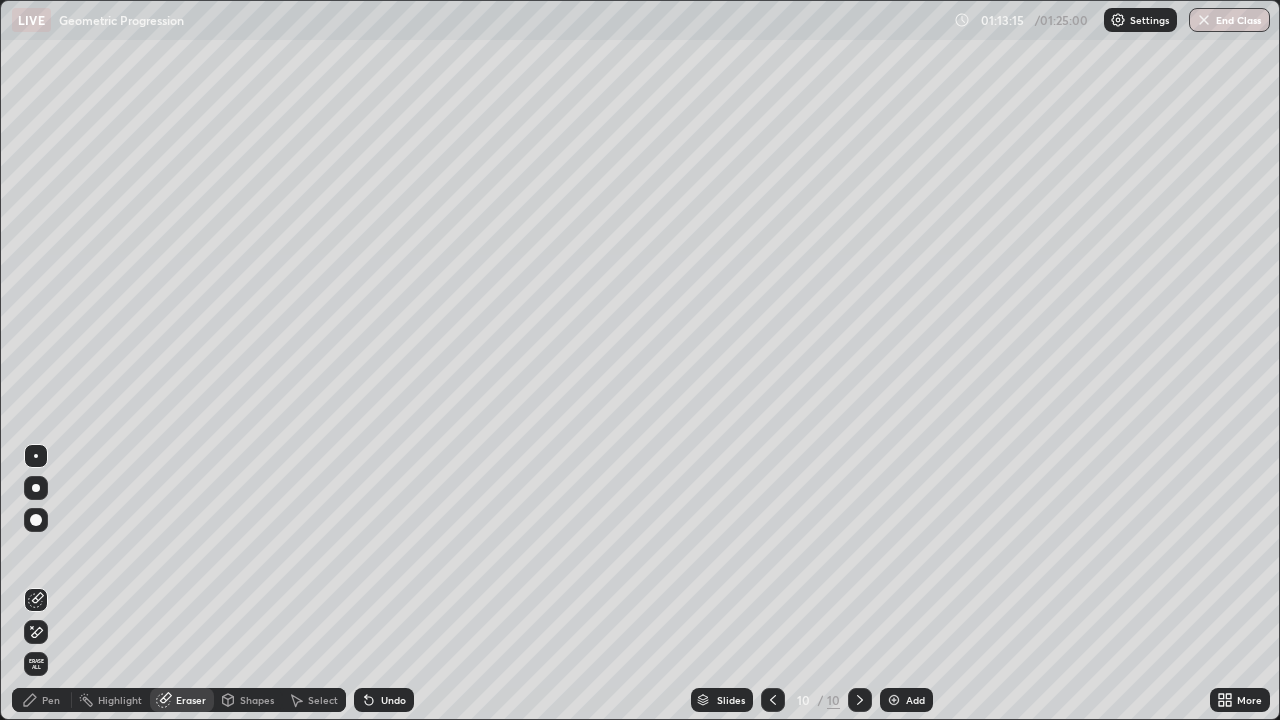 click on "Pen" at bounding box center (51, 700) 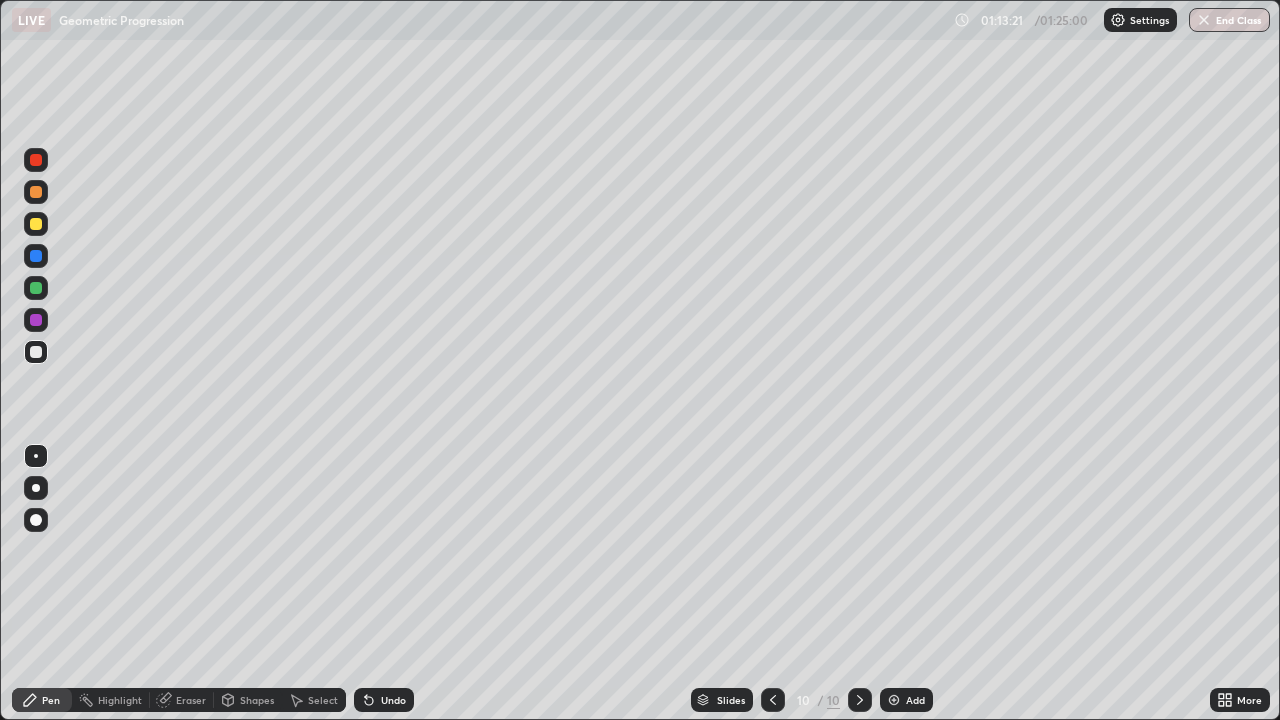 click on "Eraser" at bounding box center [191, 700] 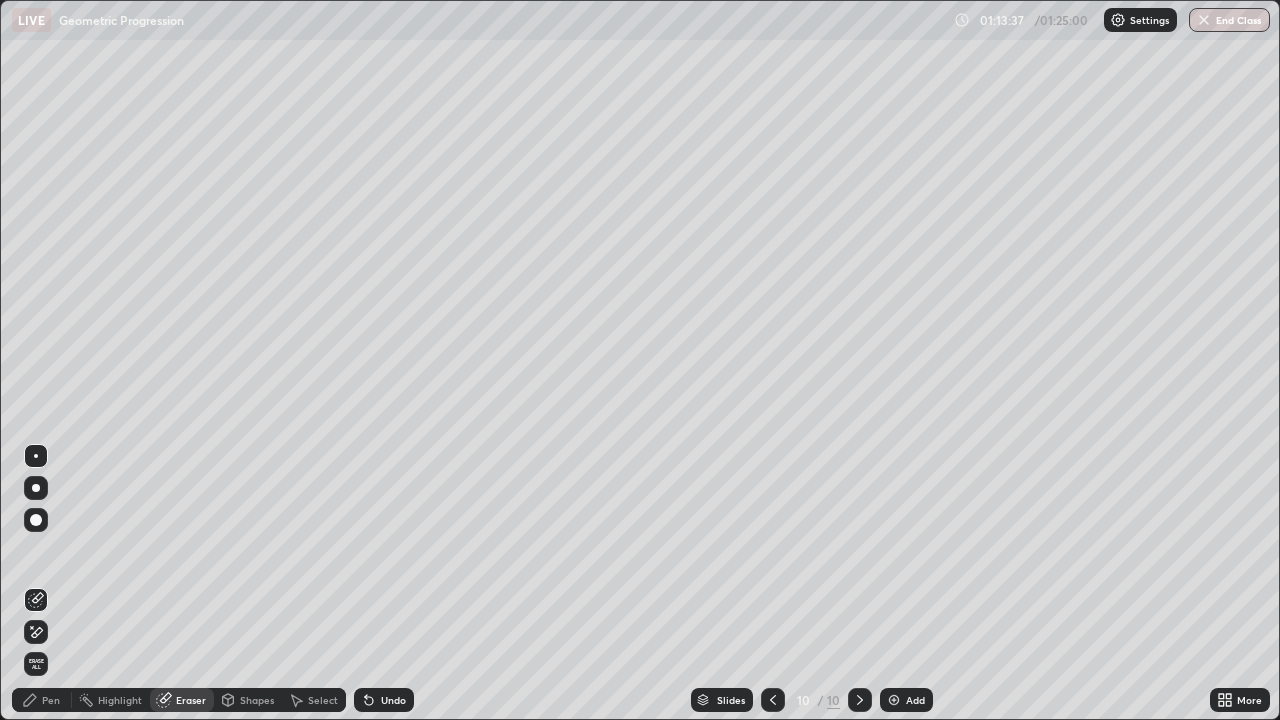 click on "Pen" at bounding box center (51, 700) 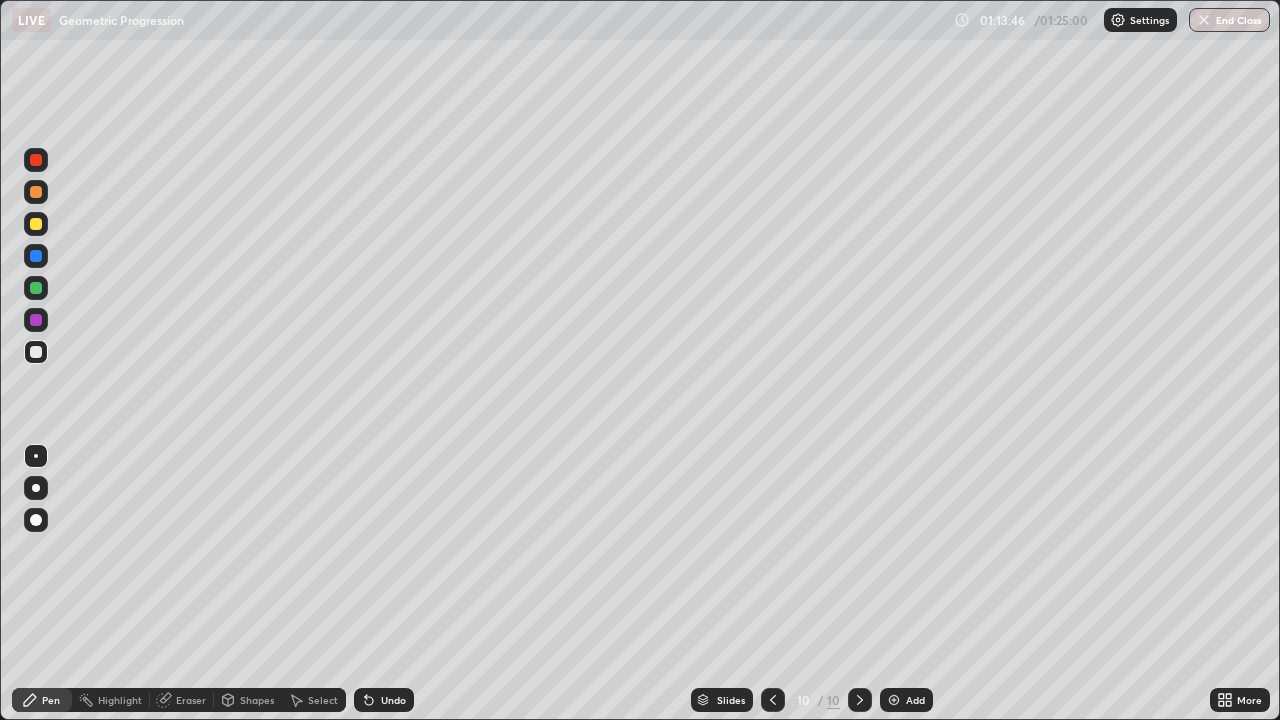 click on "Undo" at bounding box center [393, 700] 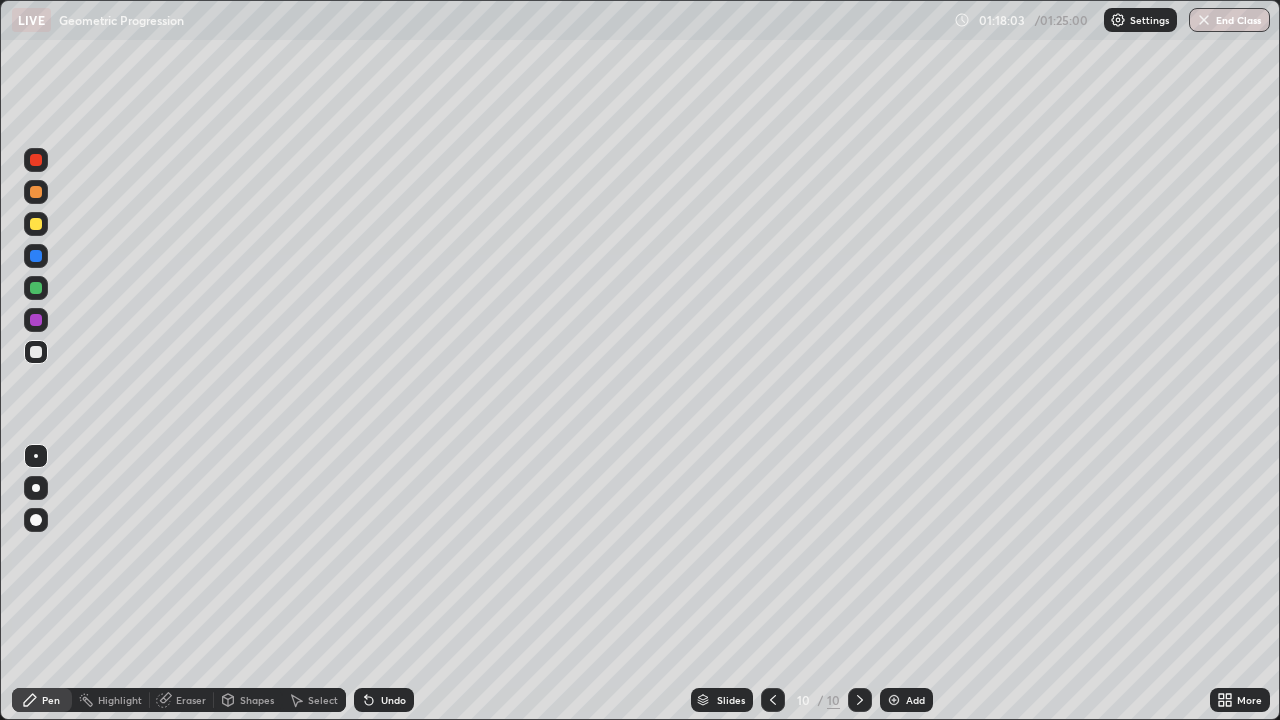 click on "End Class" at bounding box center (1229, 20) 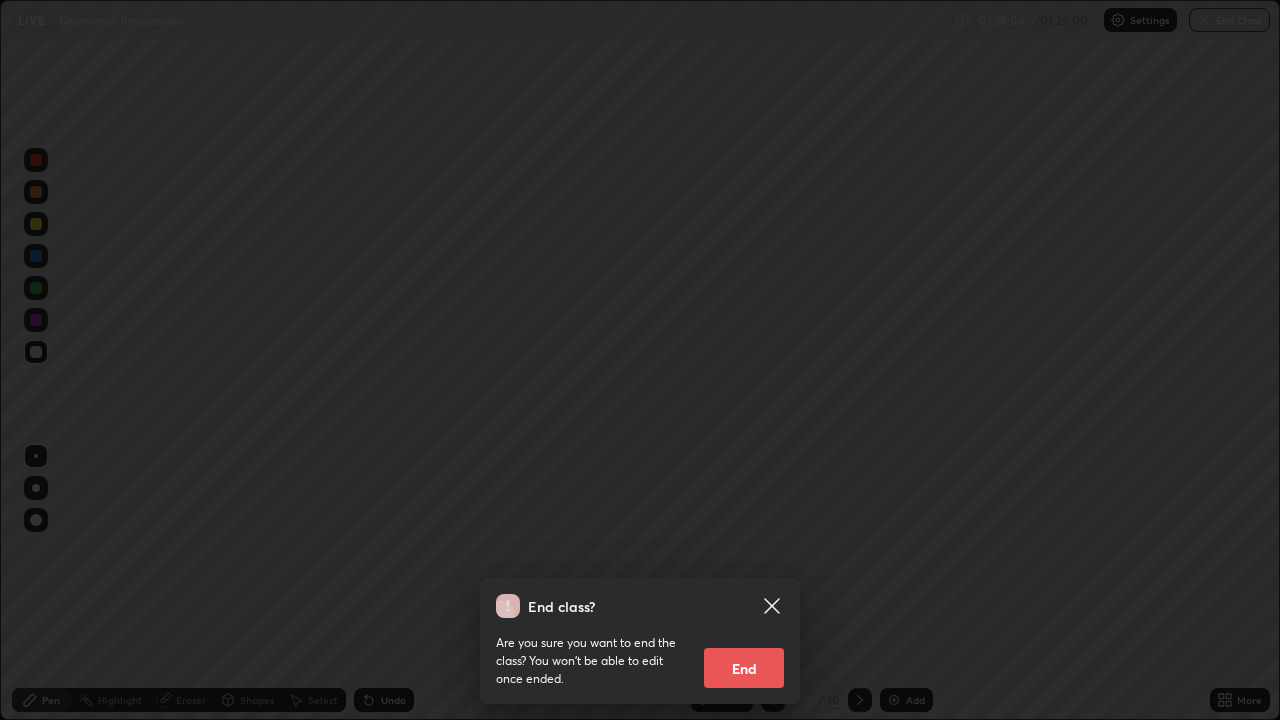 click on "End" at bounding box center (744, 668) 